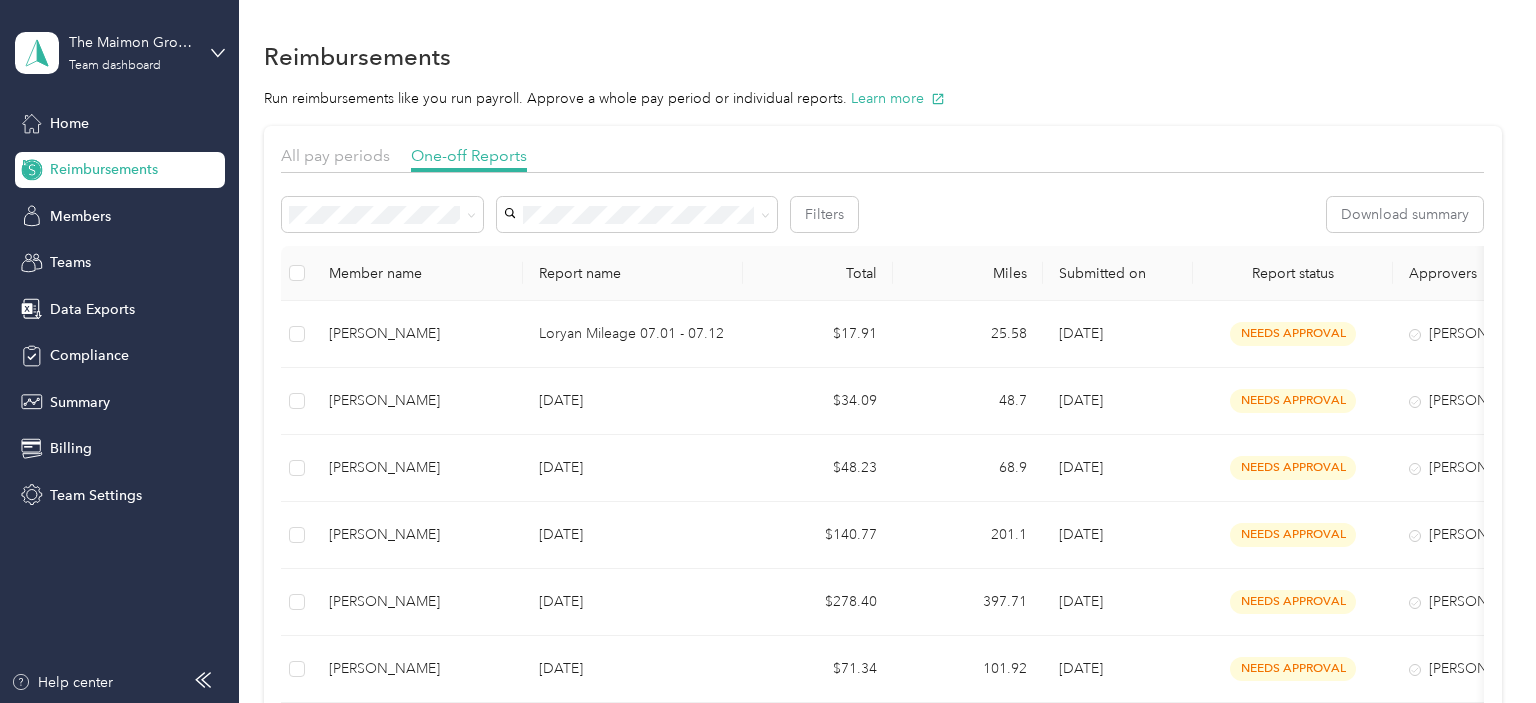 scroll, scrollTop: 0, scrollLeft: 0, axis: both 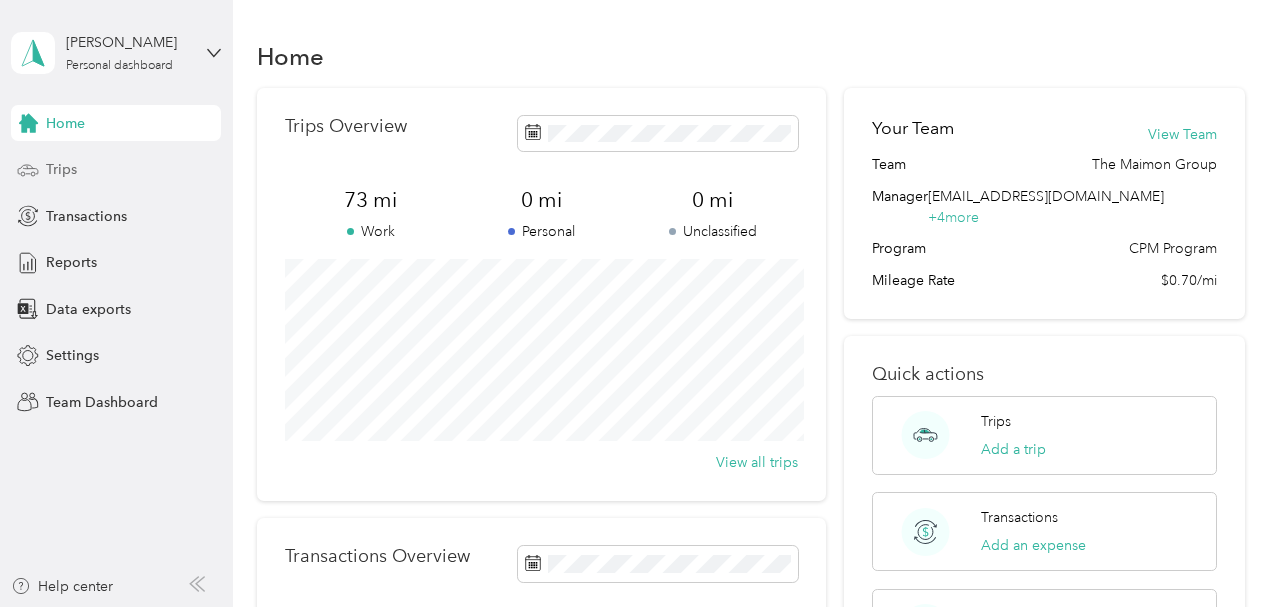 click on "Trips" at bounding box center (116, 170) 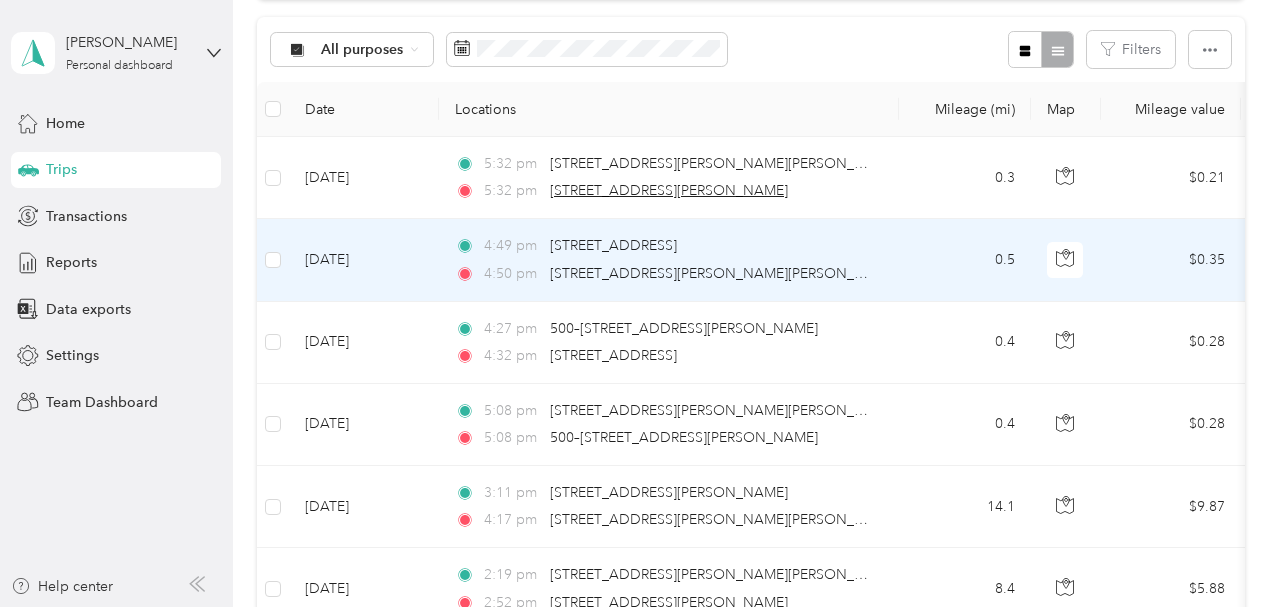 scroll, scrollTop: 100, scrollLeft: 0, axis: vertical 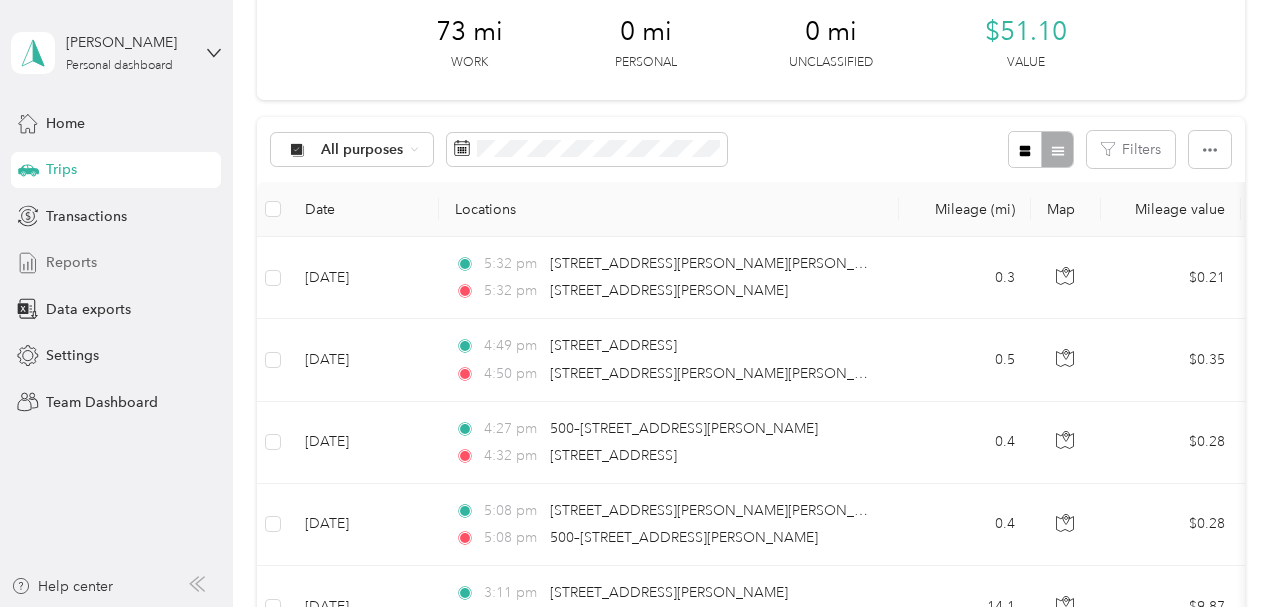click on "Reports" at bounding box center [71, 262] 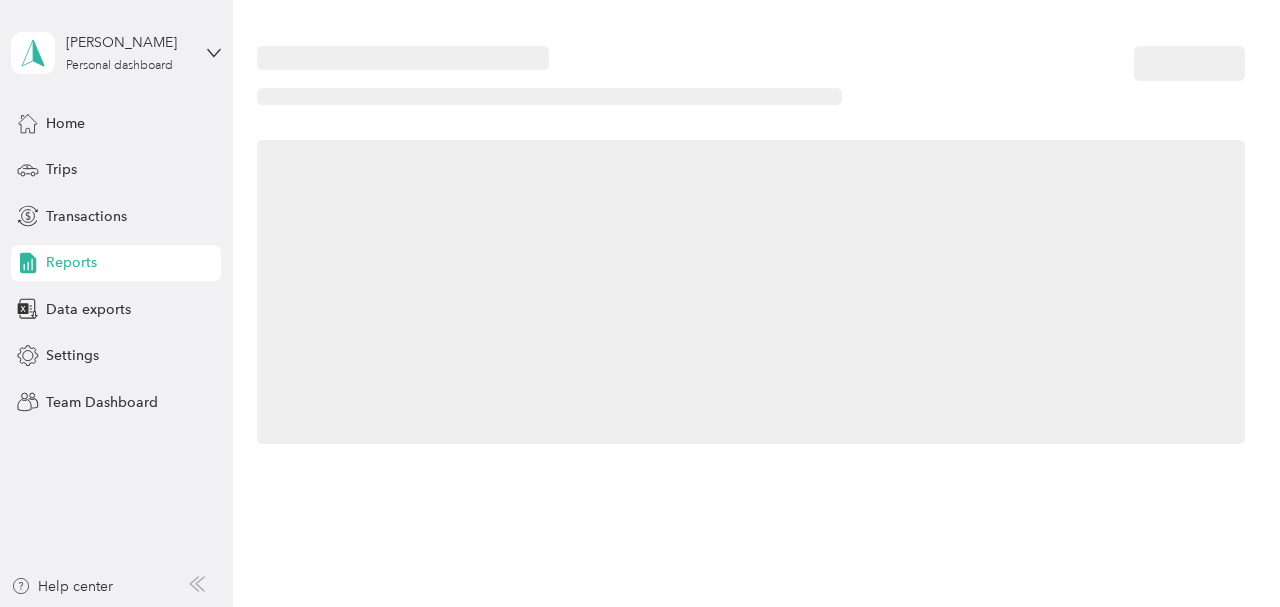 scroll, scrollTop: 0, scrollLeft: 0, axis: both 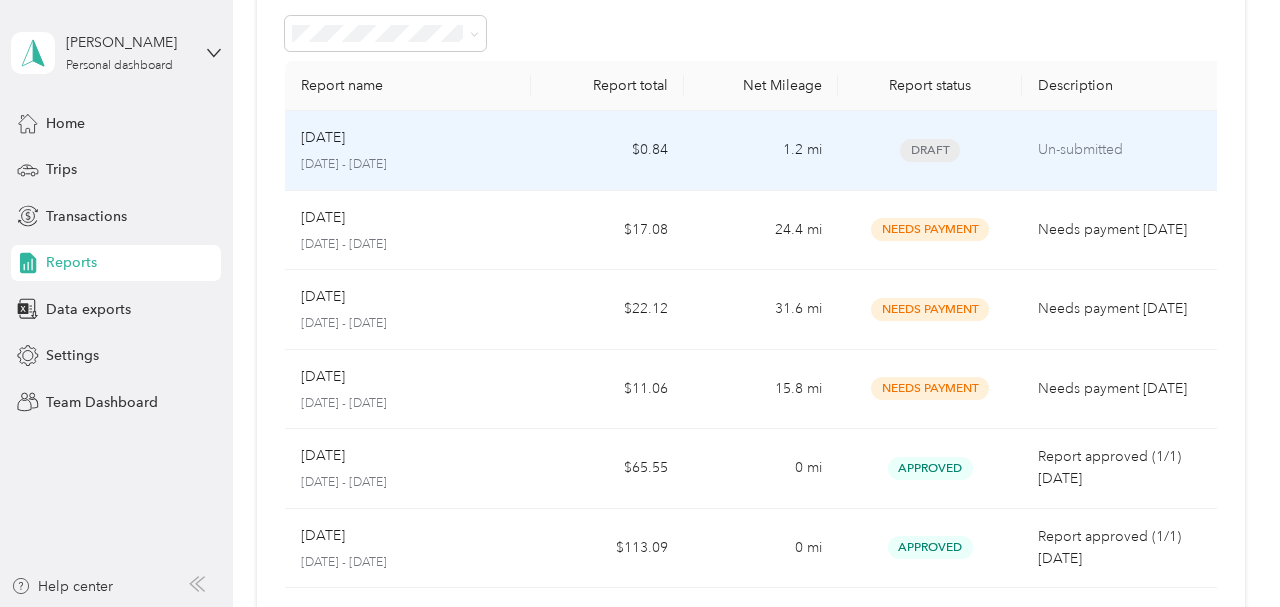 click on "Draft" at bounding box center (930, 150) 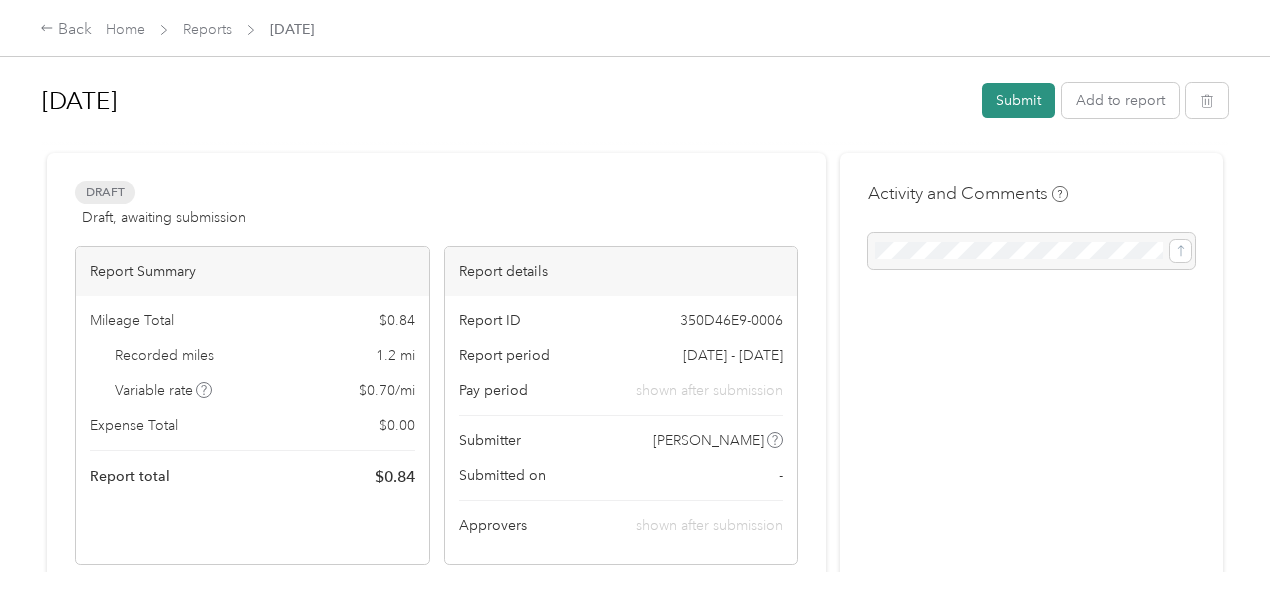 click on "Submit" at bounding box center (1018, 100) 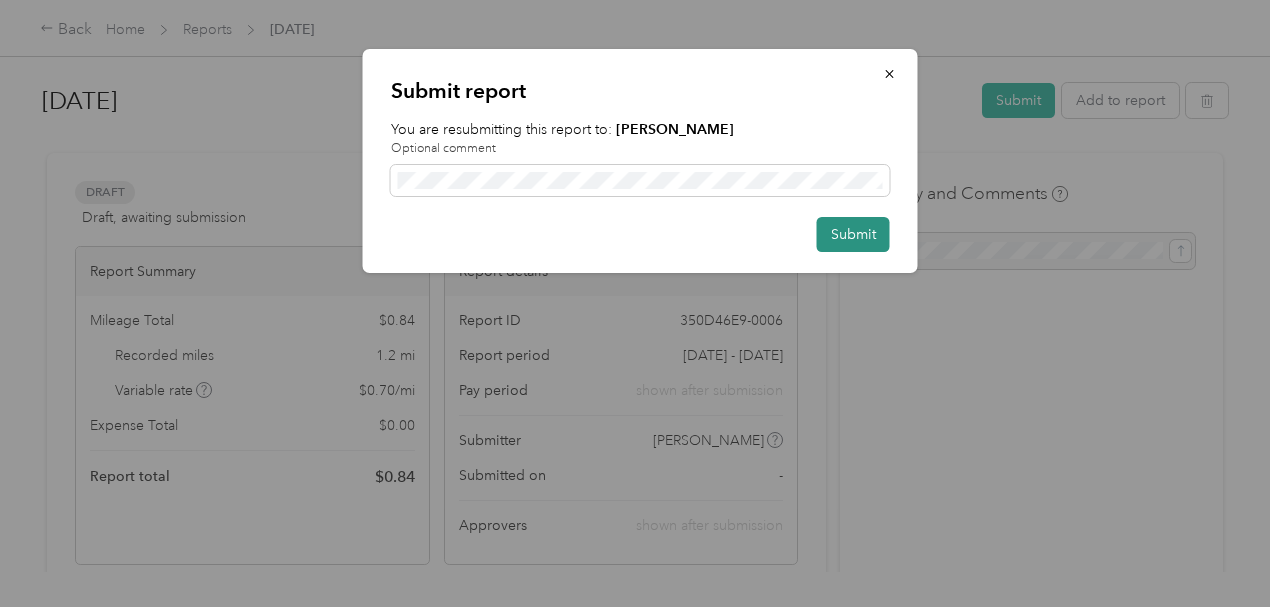 click on "Submit" at bounding box center (853, 234) 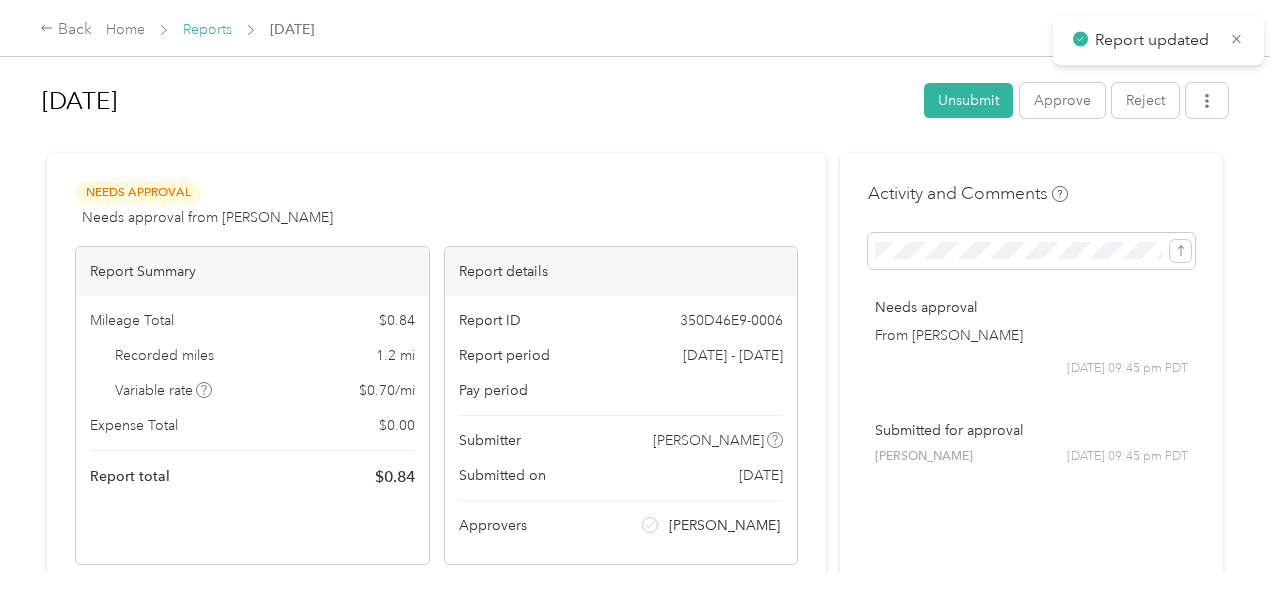 click on "Reports" at bounding box center (207, 29) 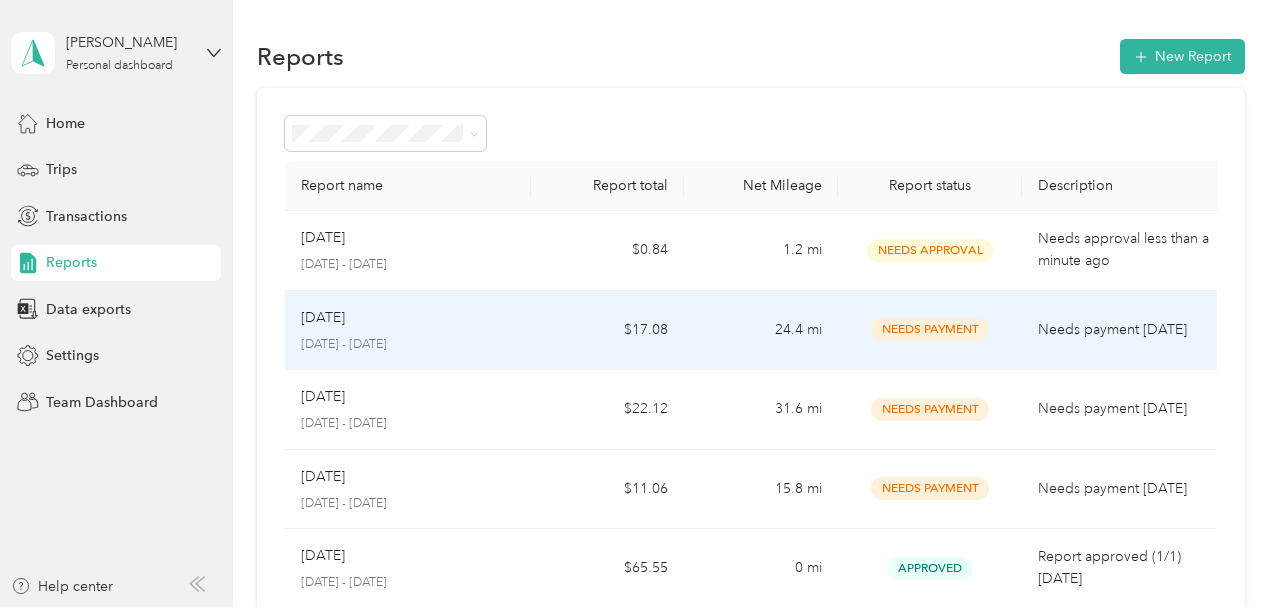 click on "24.4 mi" at bounding box center [761, 331] 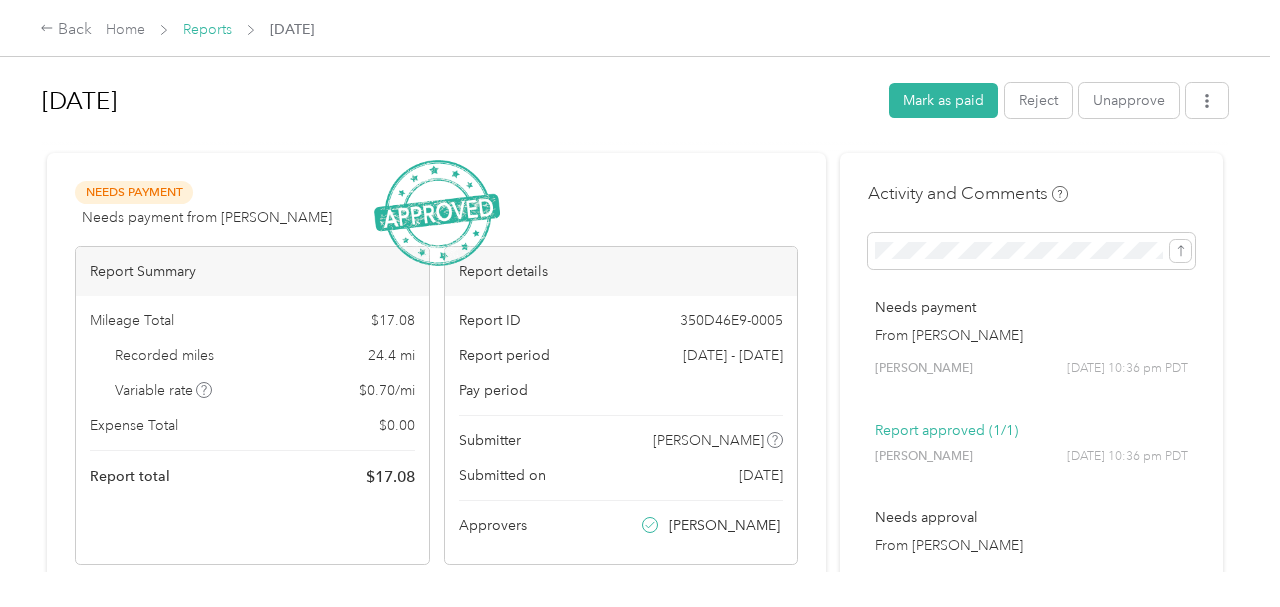 click on "Reports" at bounding box center (207, 29) 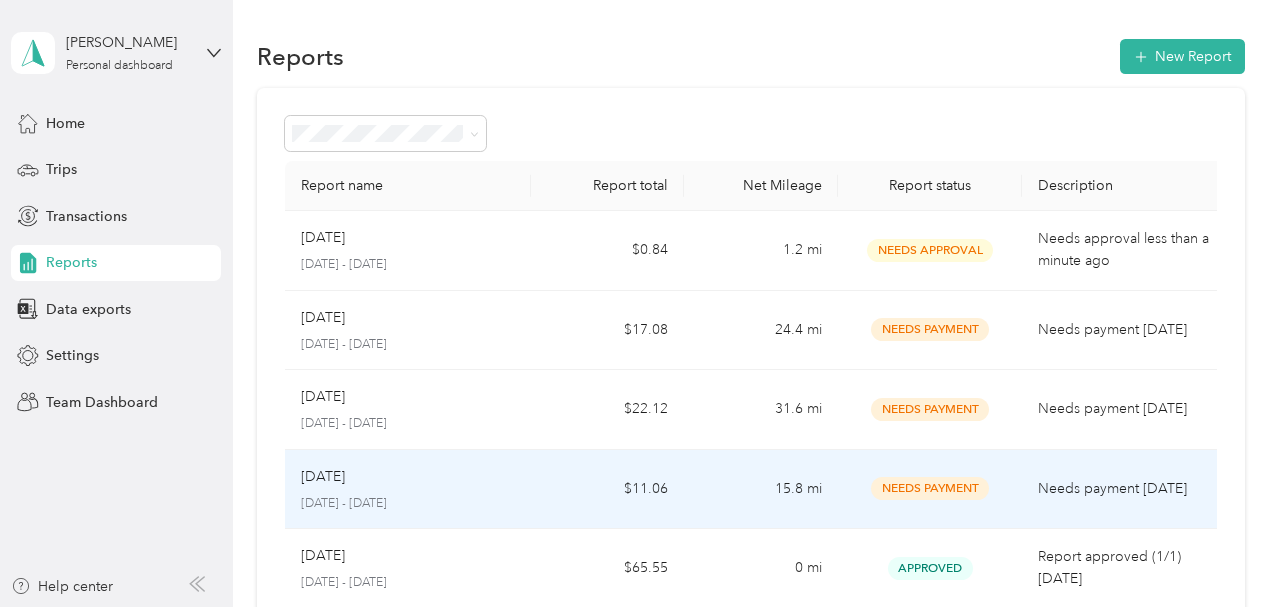click on "$11.06" at bounding box center (608, 490) 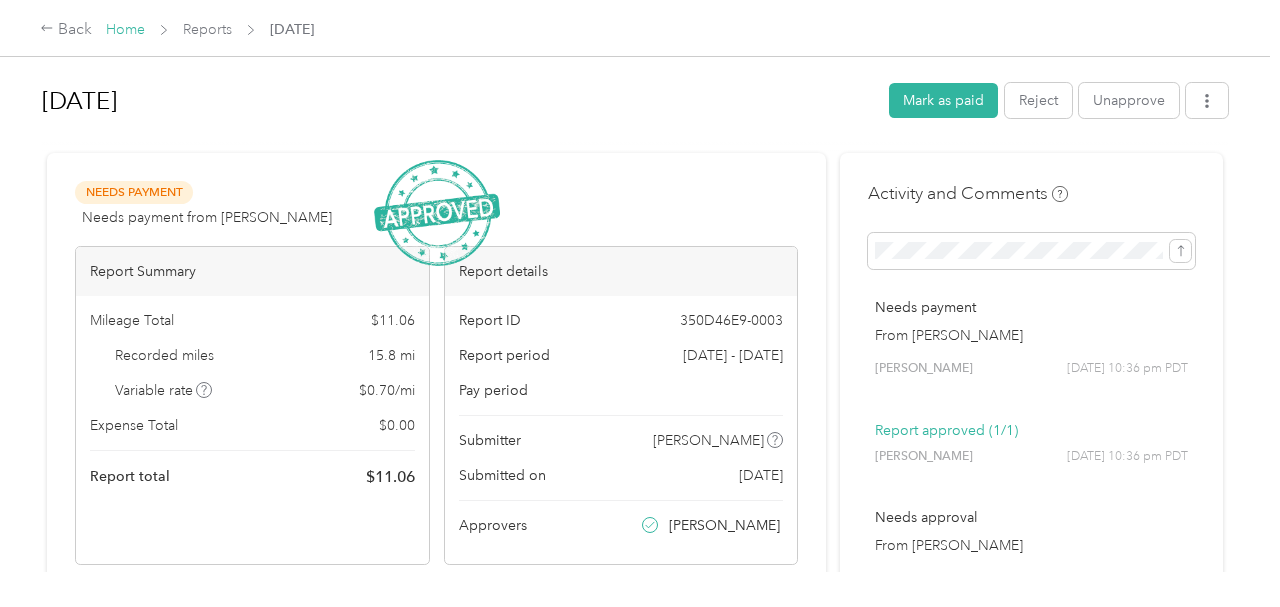 click on "Home" at bounding box center [125, 29] 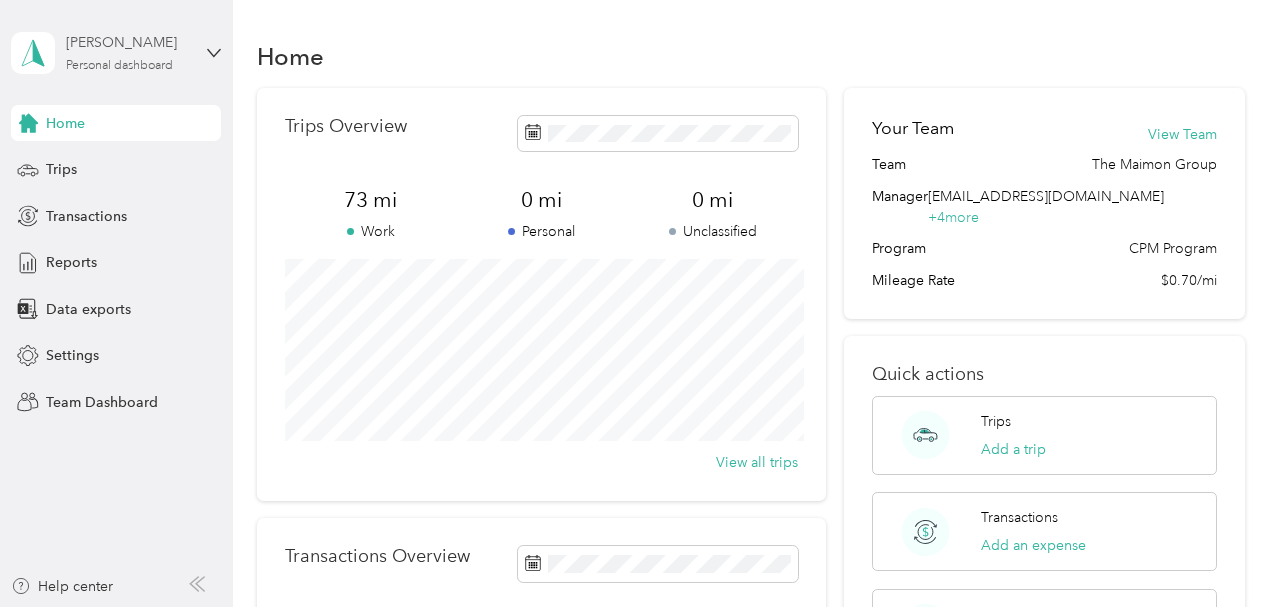 click on "Personal dashboard" at bounding box center (119, 66) 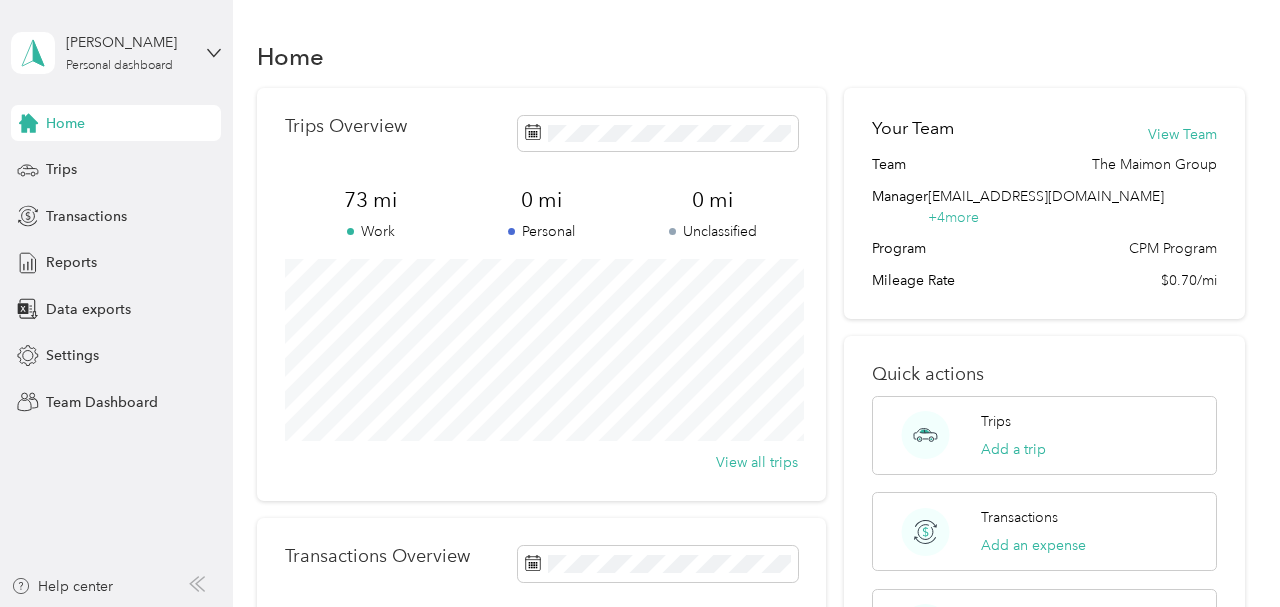 click on "Team dashboard" at bounding box center [278, 164] 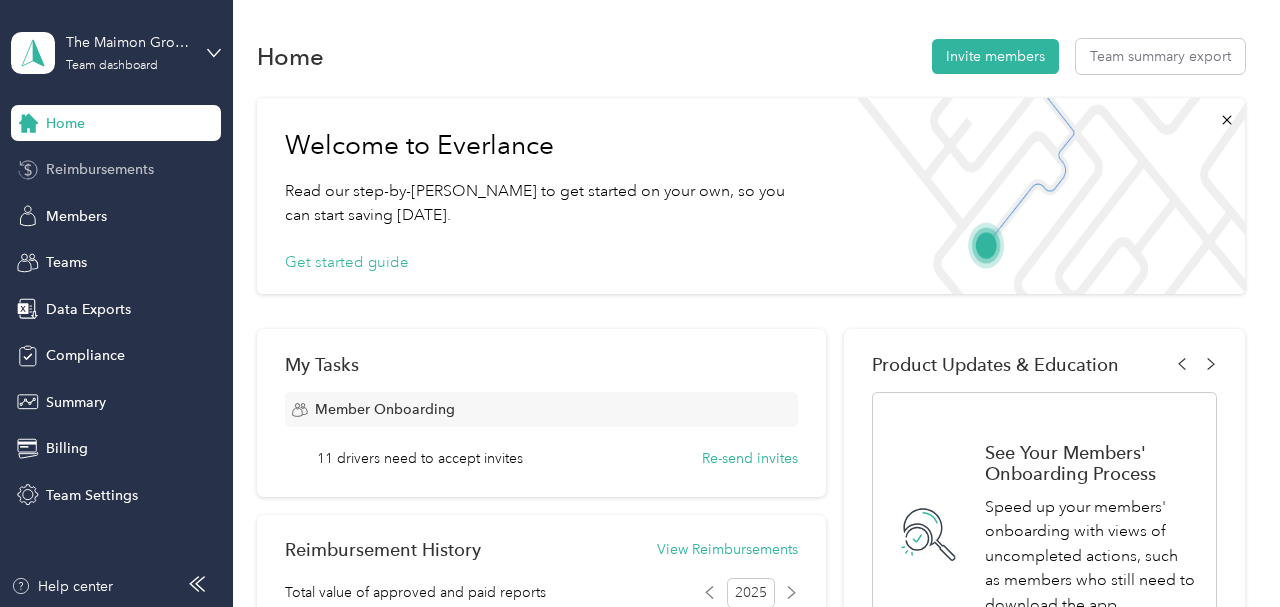 click on "Reimbursements" at bounding box center [100, 169] 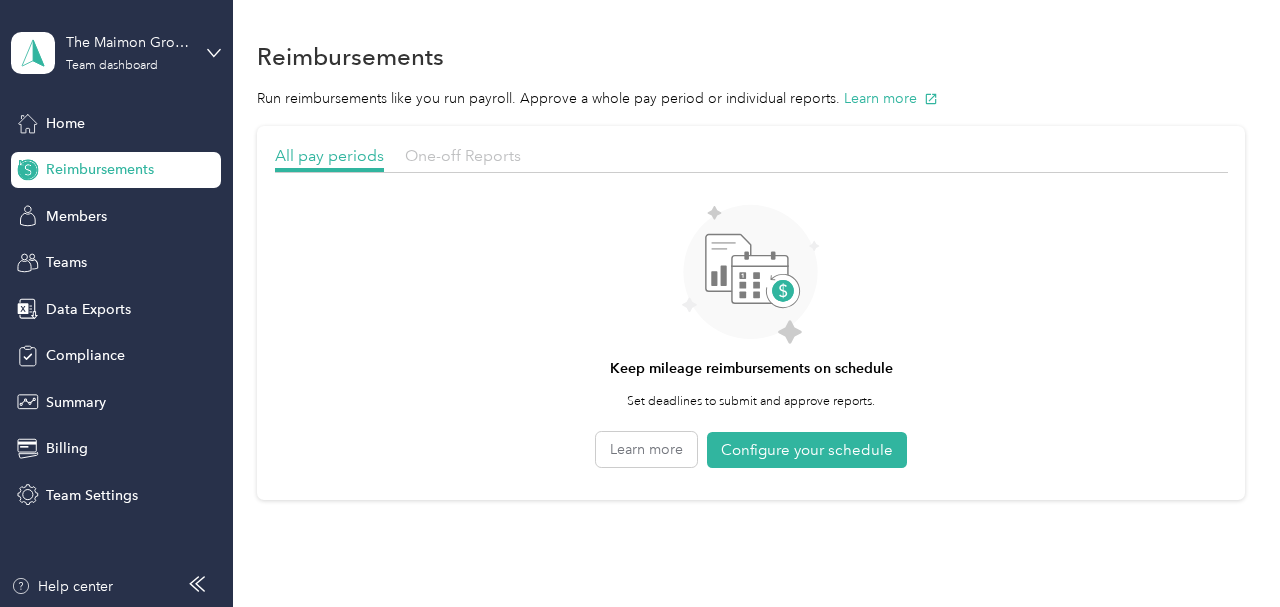 click on "One-off Reports" at bounding box center [463, 155] 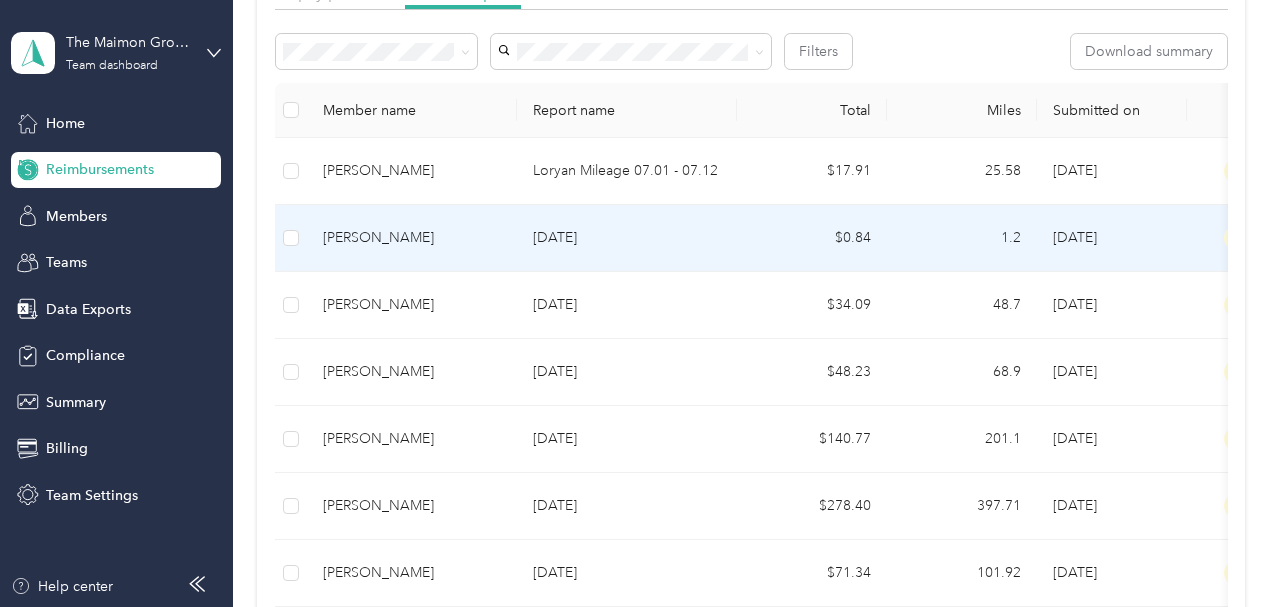 scroll, scrollTop: 200, scrollLeft: 0, axis: vertical 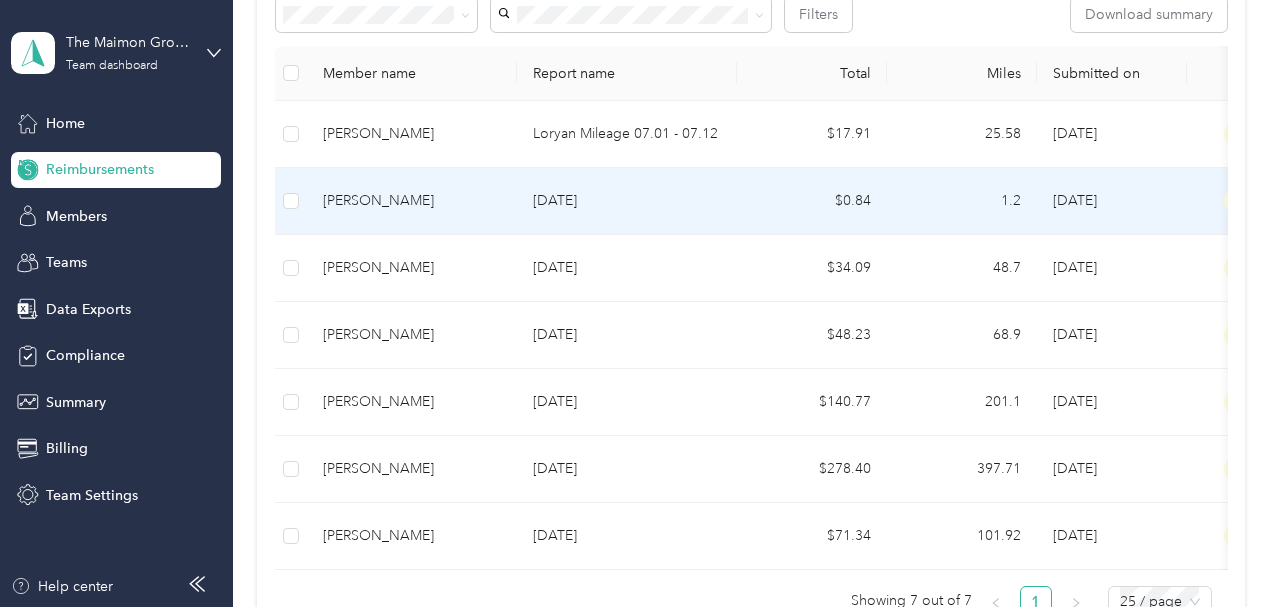 click on "[PERSON_NAME]" at bounding box center (412, 201) 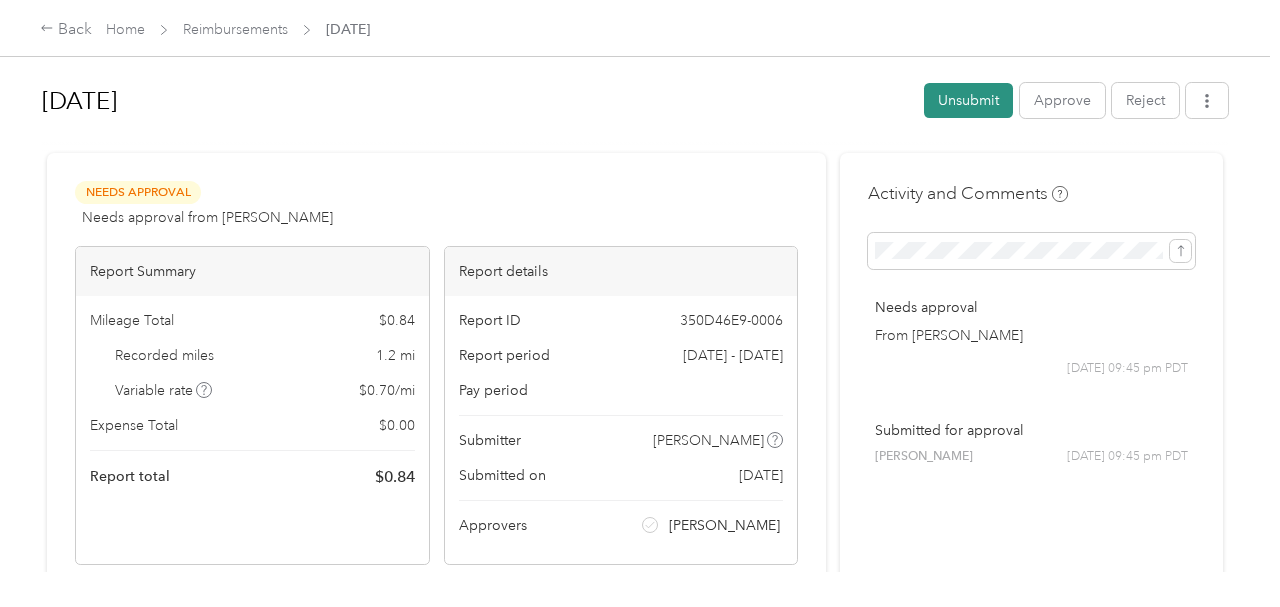 click on "Unsubmit" at bounding box center [968, 100] 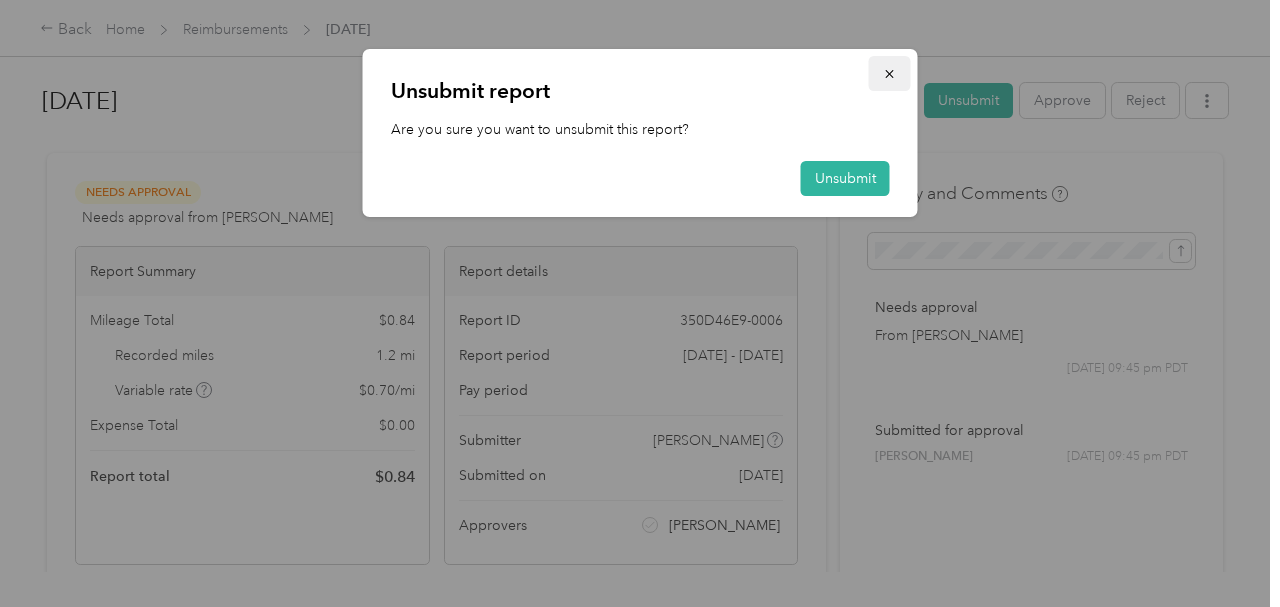 click 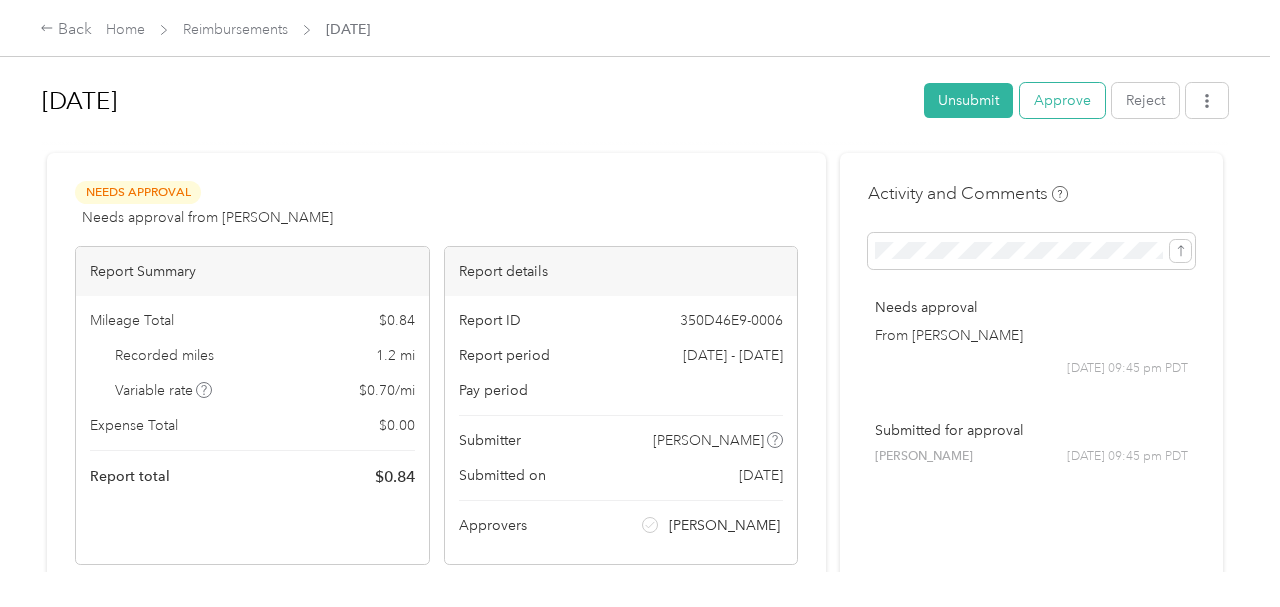 click on "Approve" at bounding box center (1062, 100) 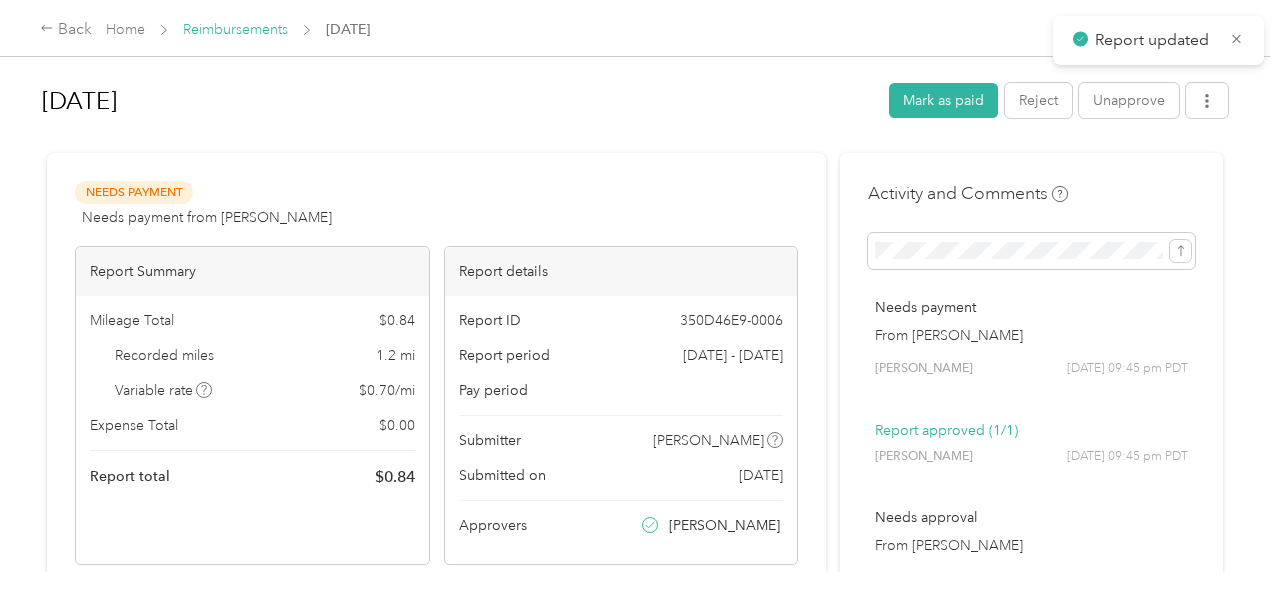 click on "Reimbursements" at bounding box center (235, 29) 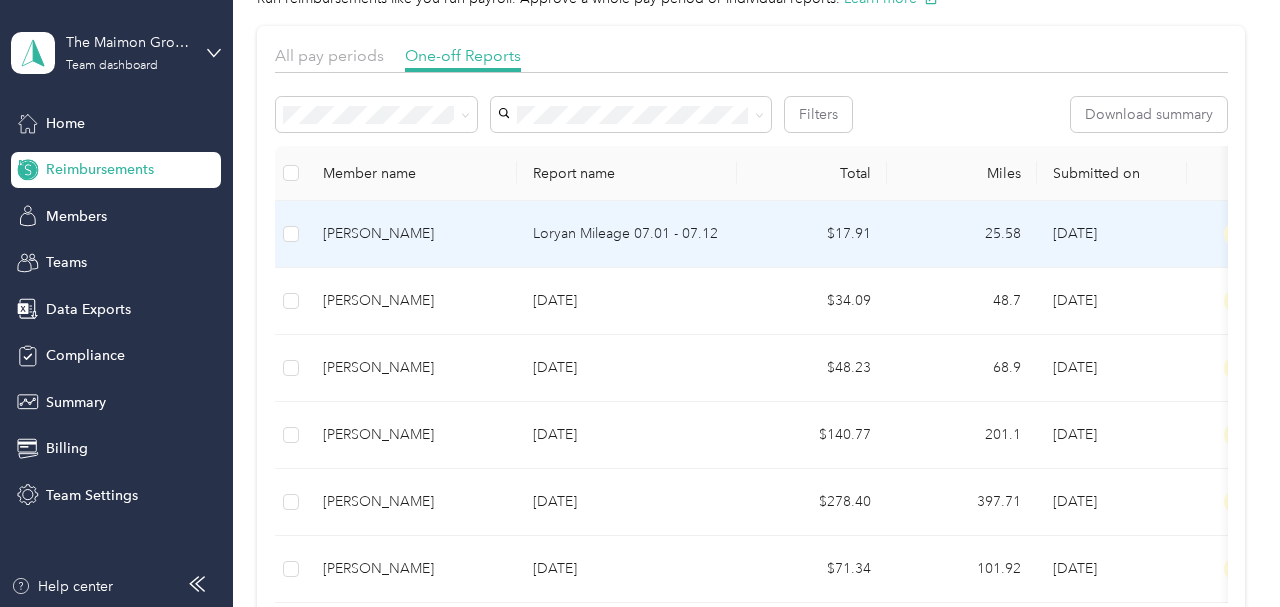 scroll, scrollTop: 200, scrollLeft: 0, axis: vertical 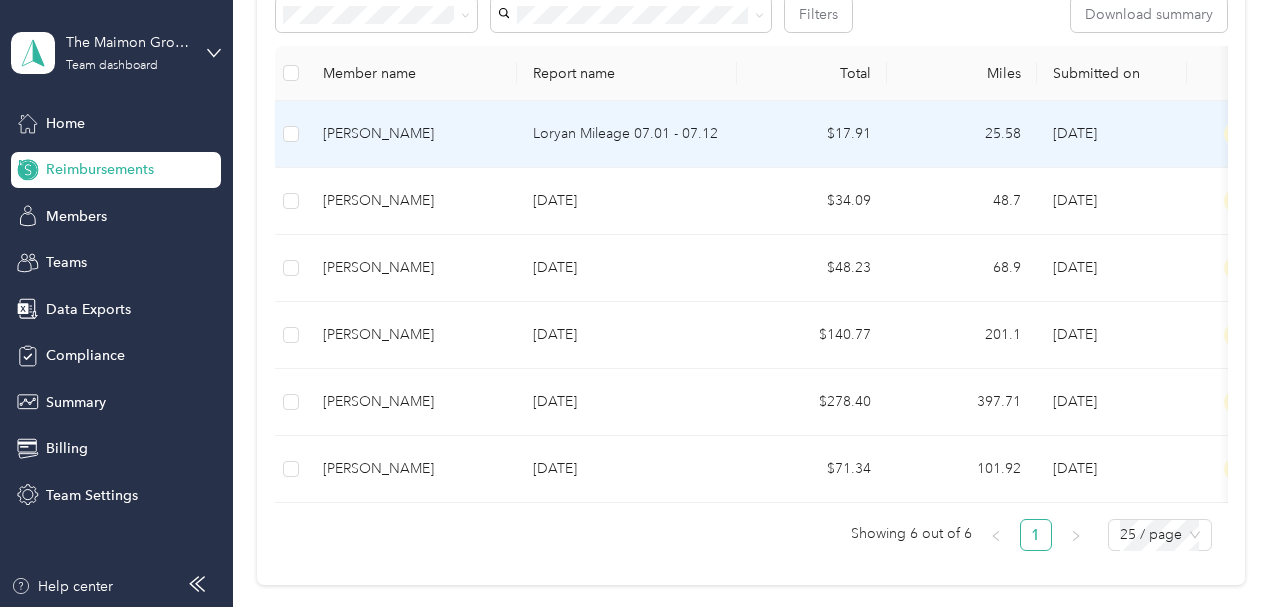 click on "Loryan Mileage 07.01 - 07.12" at bounding box center (627, 134) 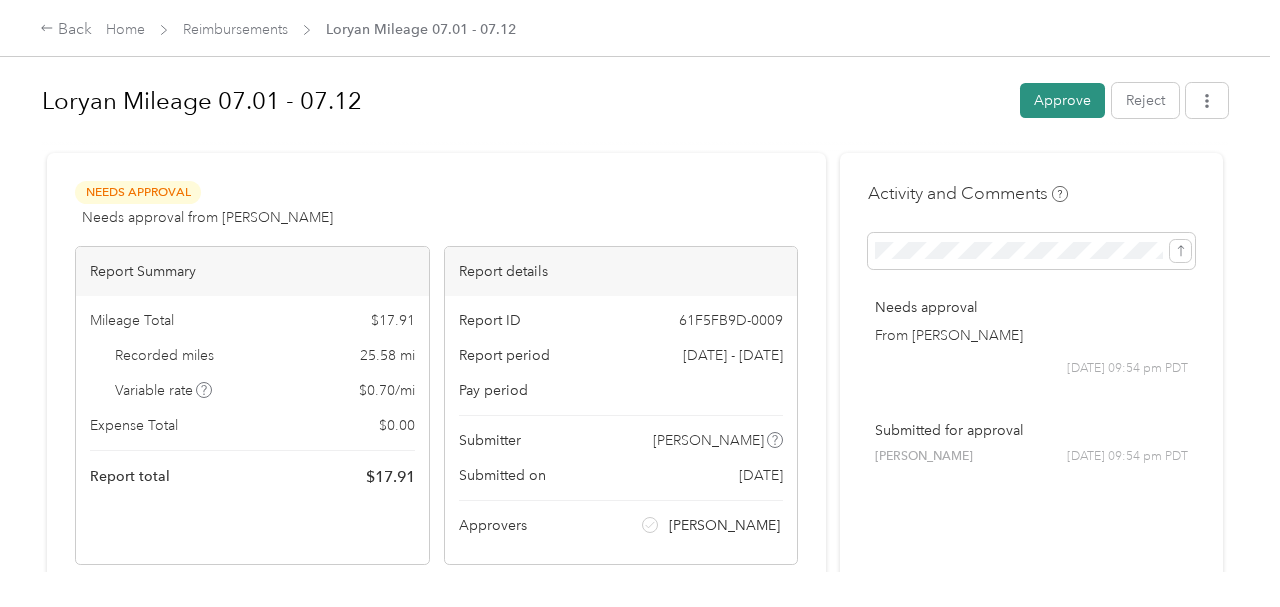click on "Approve" at bounding box center (1062, 100) 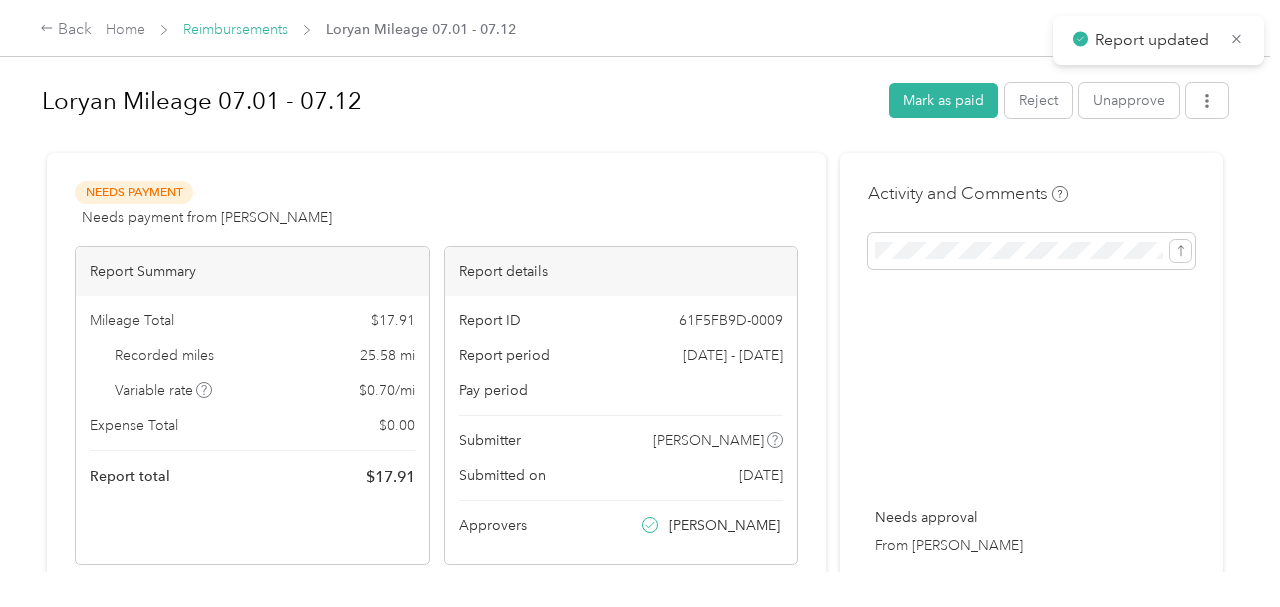 click on "Reimbursements" at bounding box center (235, 29) 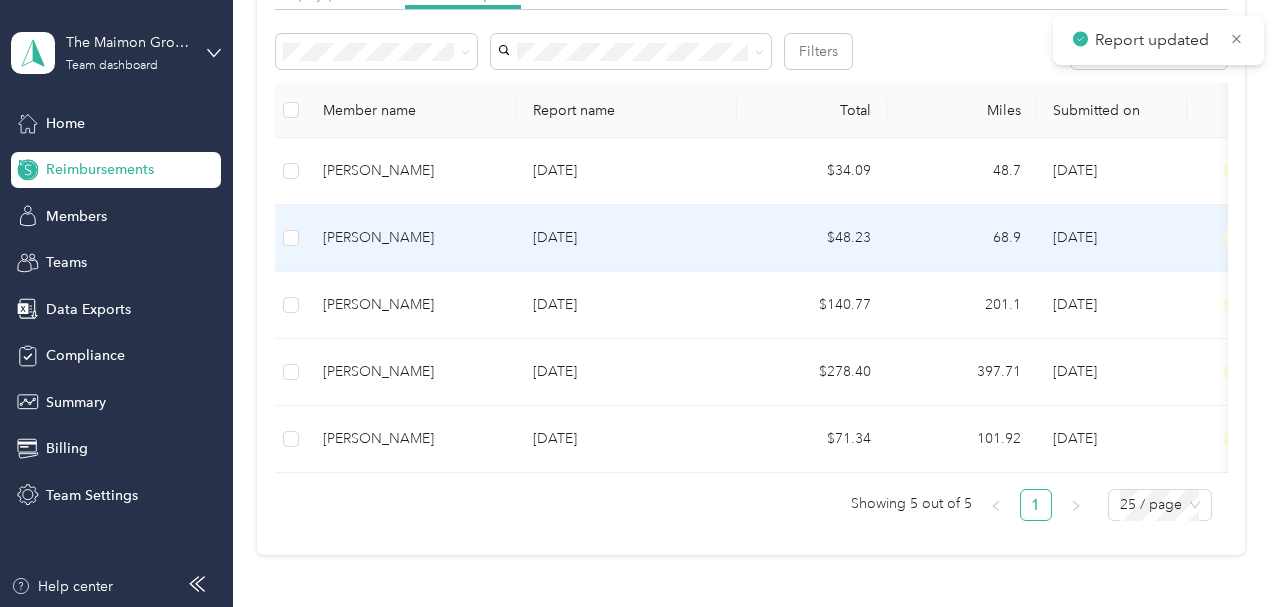 scroll, scrollTop: 200, scrollLeft: 0, axis: vertical 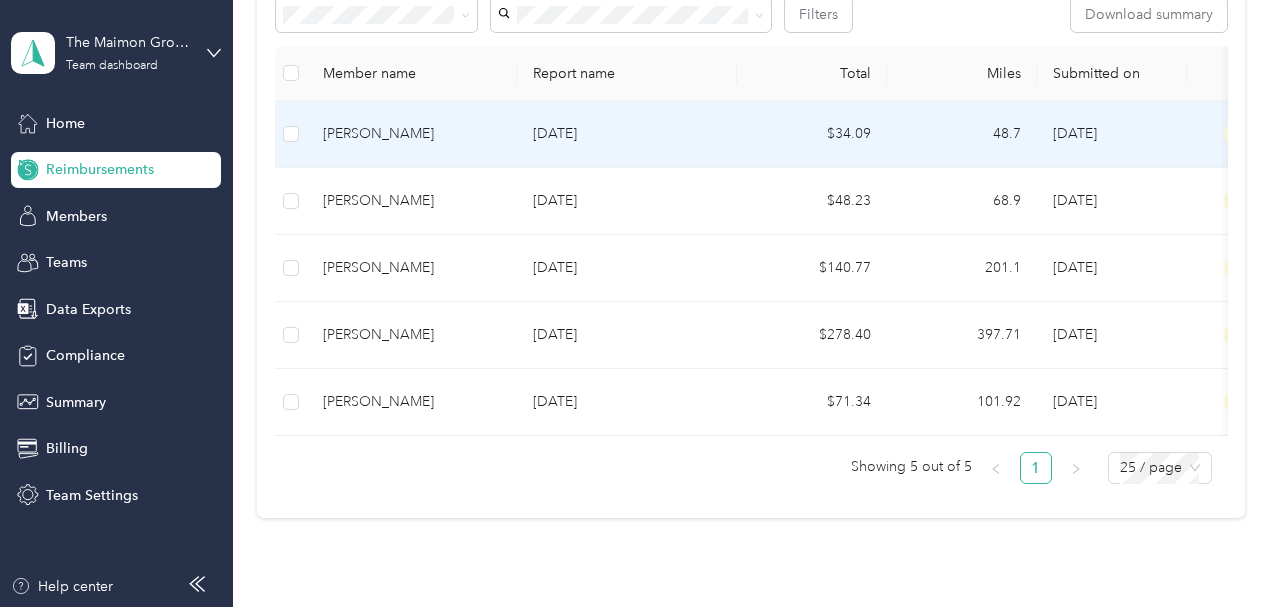 click on "[DATE]" at bounding box center [627, 134] 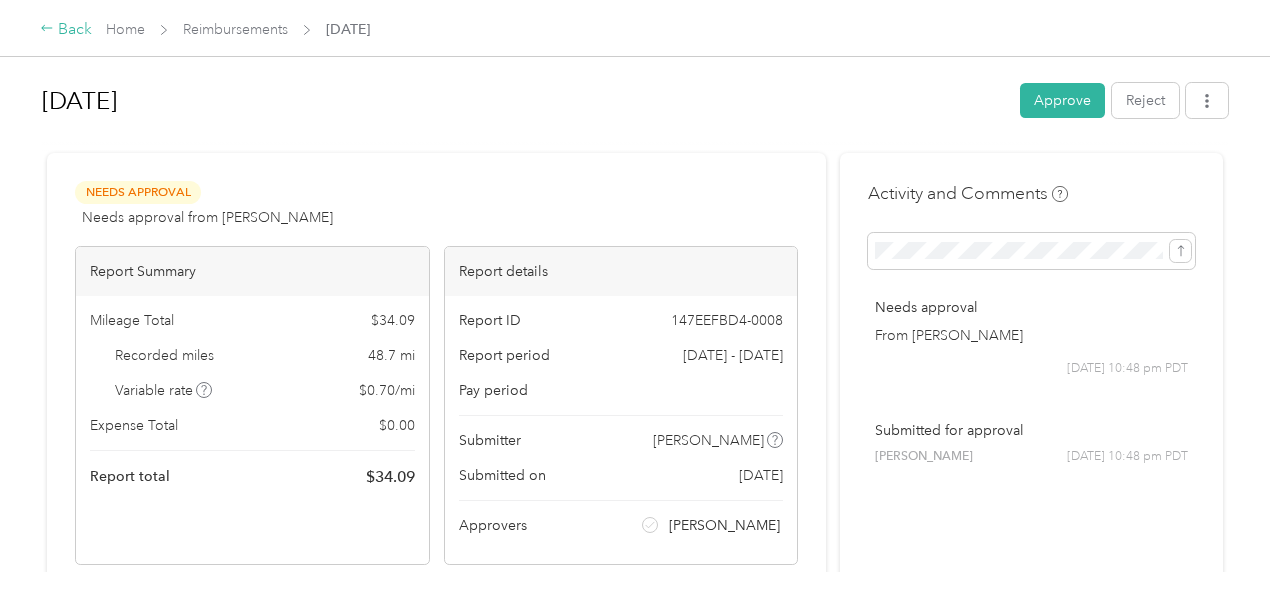click on "Back" at bounding box center [66, 30] 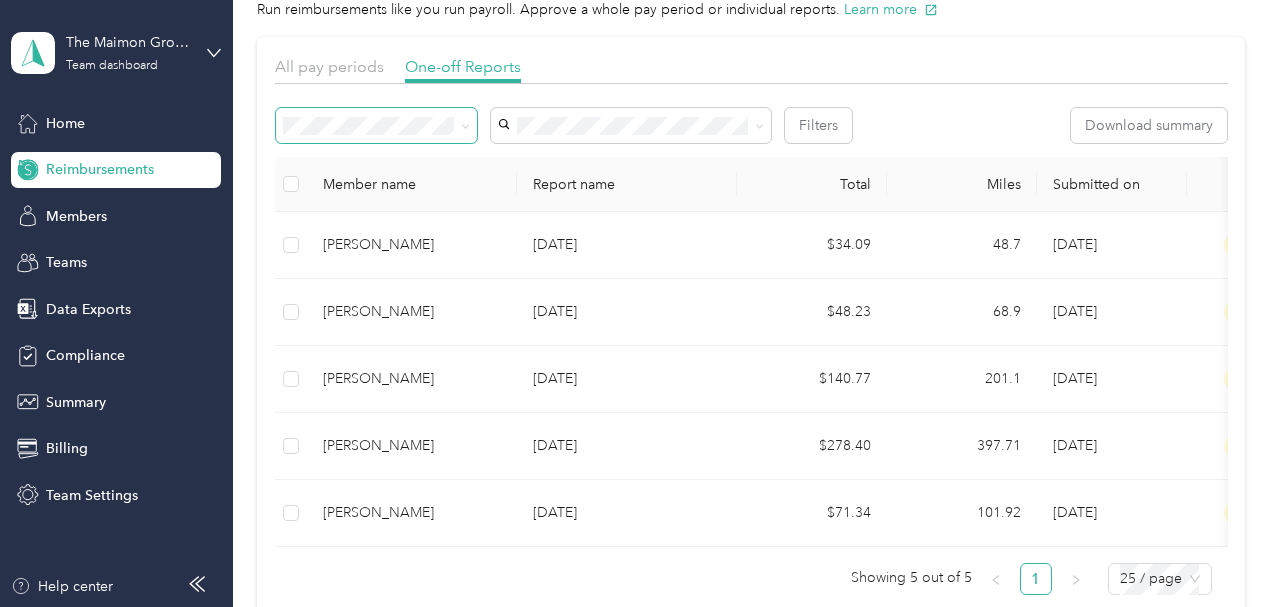scroll, scrollTop: 100, scrollLeft: 0, axis: vertical 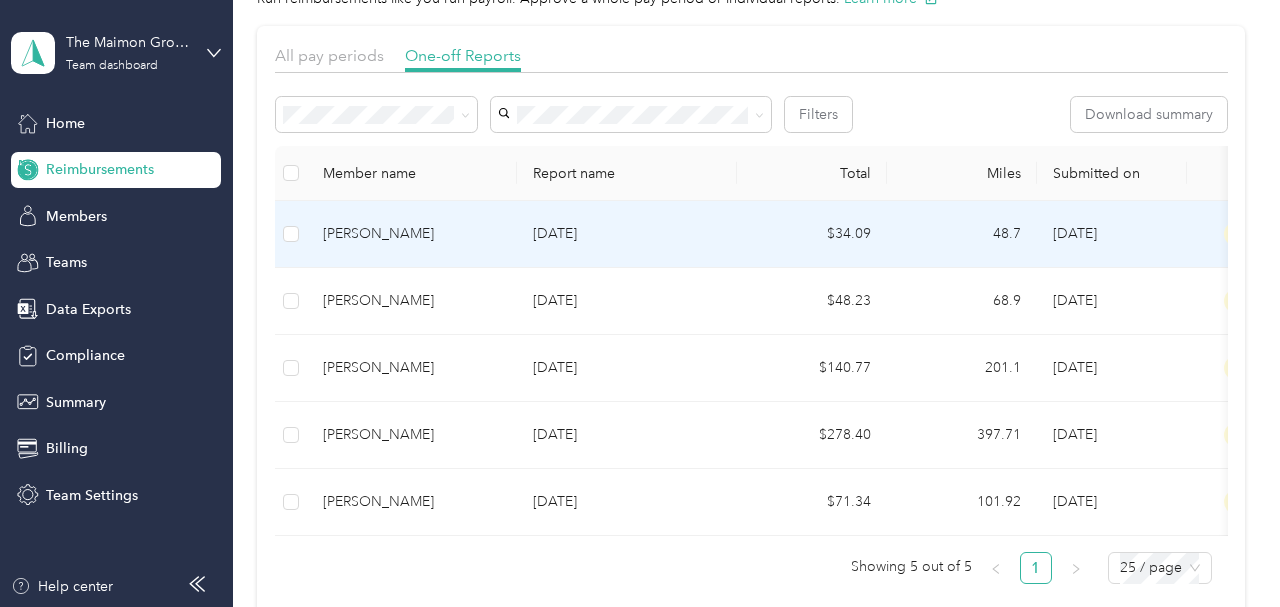 click on "[DATE]" at bounding box center [627, 234] 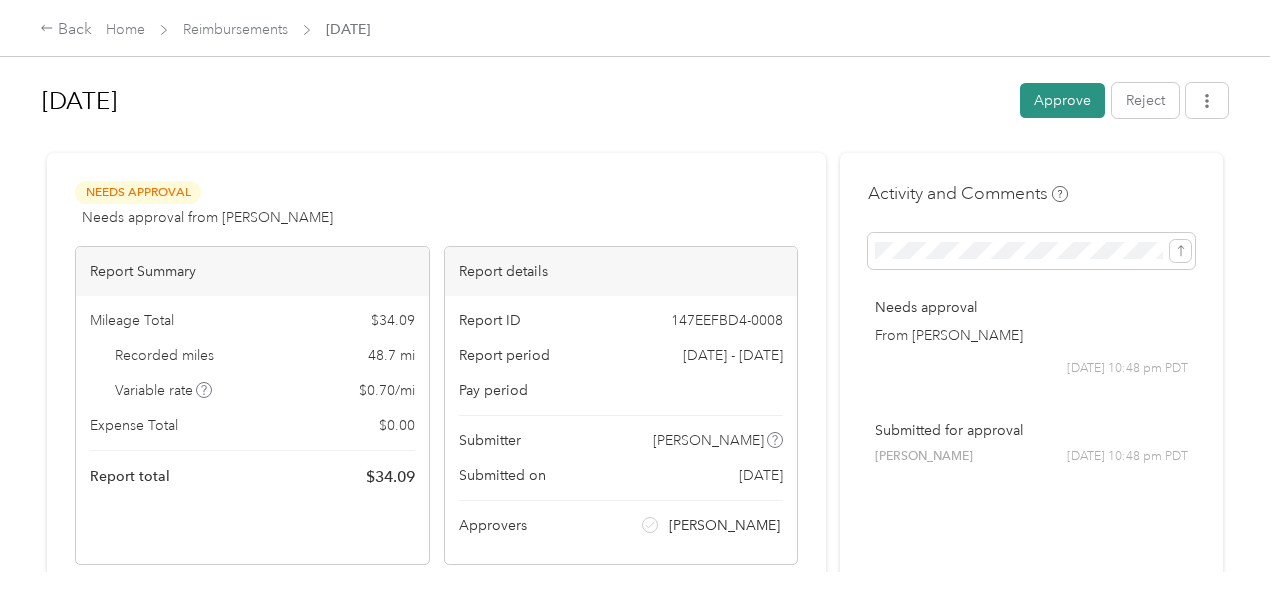 click on "Approve" at bounding box center (1062, 100) 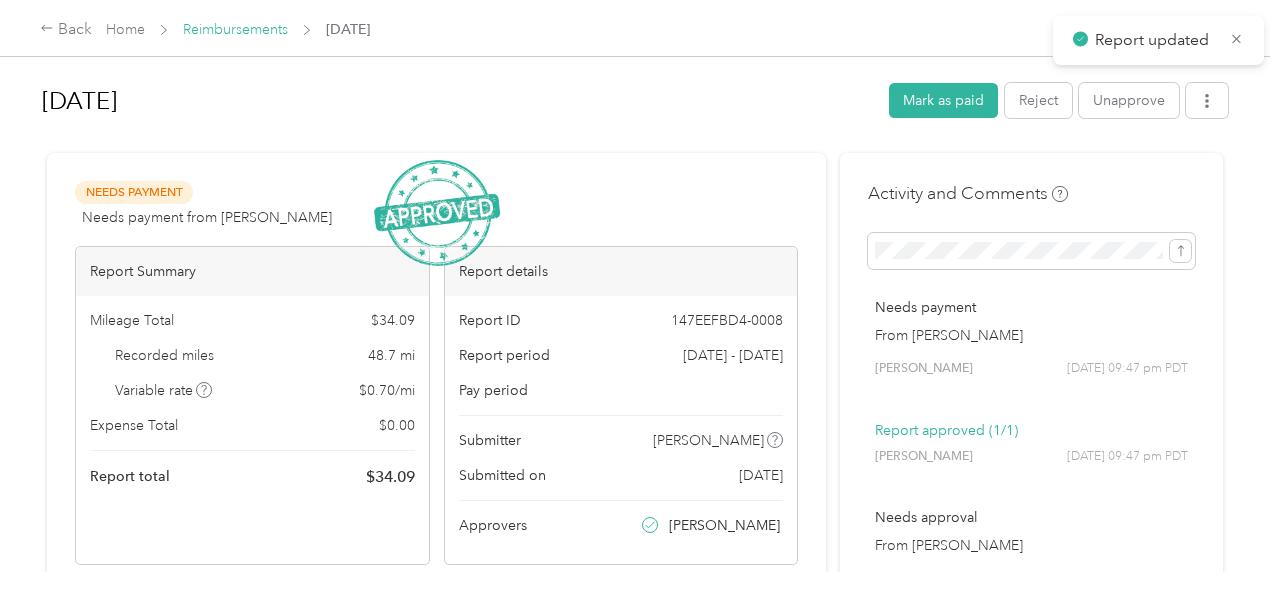 click on "Reimbursements" at bounding box center [235, 29] 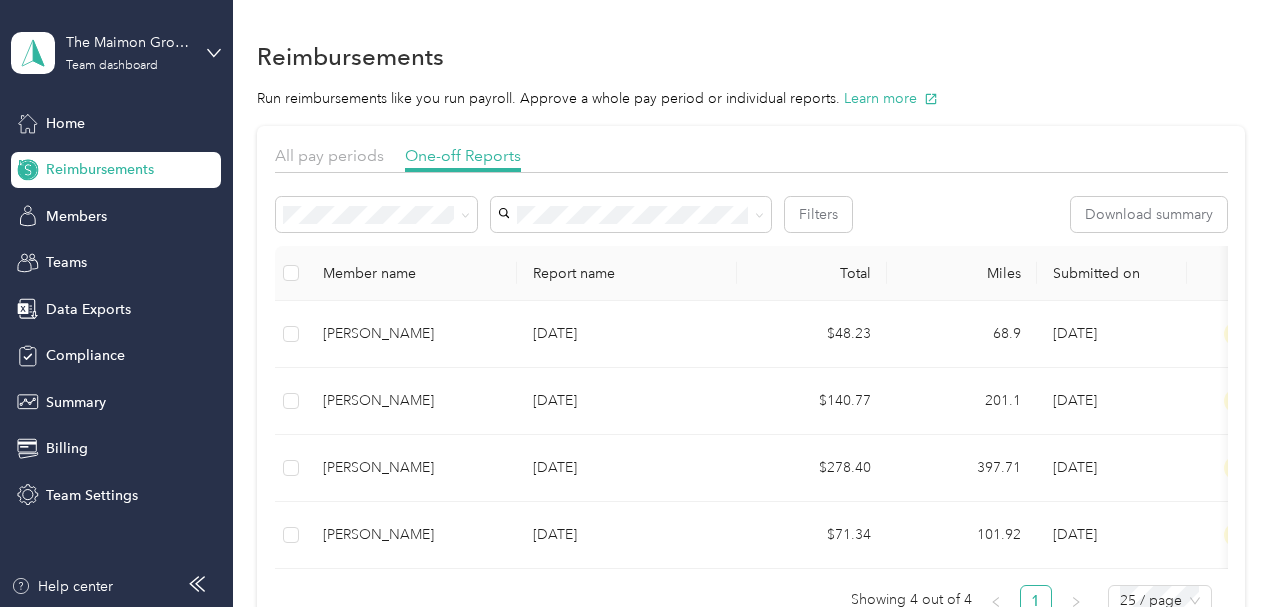 scroll, scrollTop: 100, scrollLeft: 0, axis: vertical 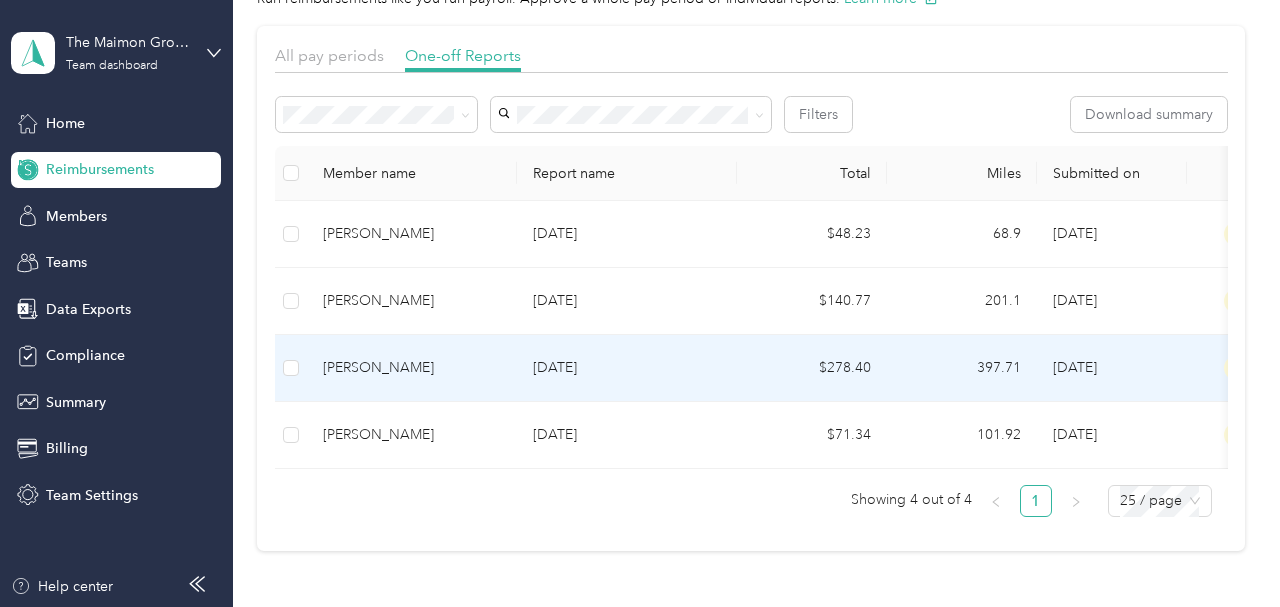 click on "[PERSON_NAME]" at bounding box center (412, 368) 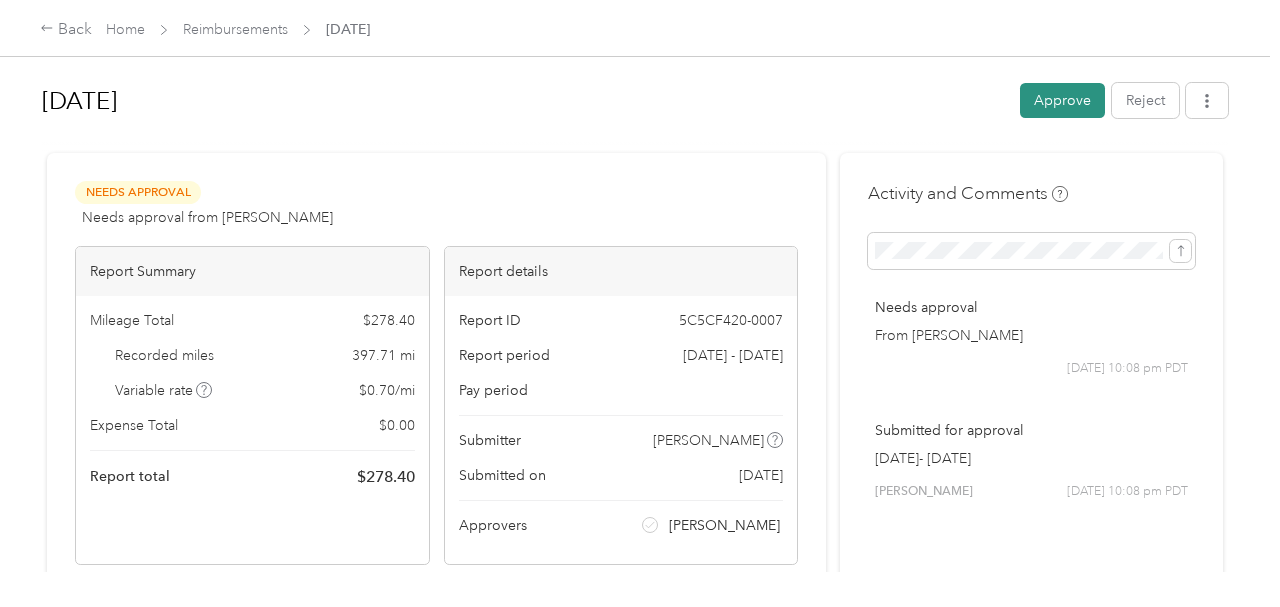 click on "Approve" at bounding box center [1062, 100] 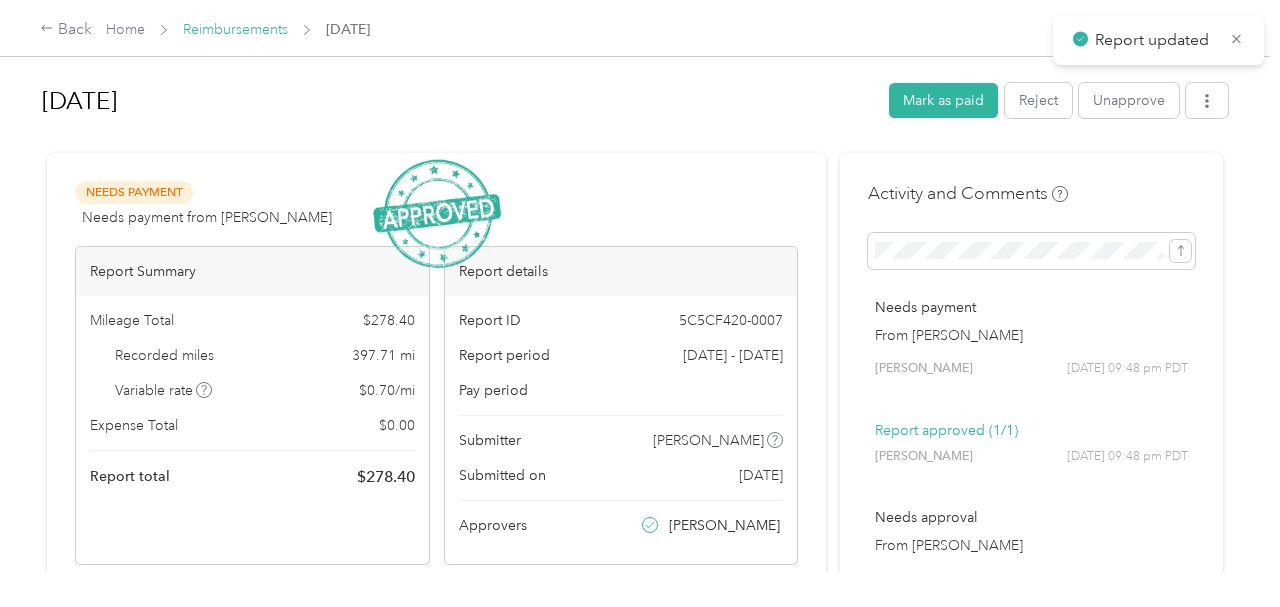 click on "Reimbursements" at bounding box center [235, 29] 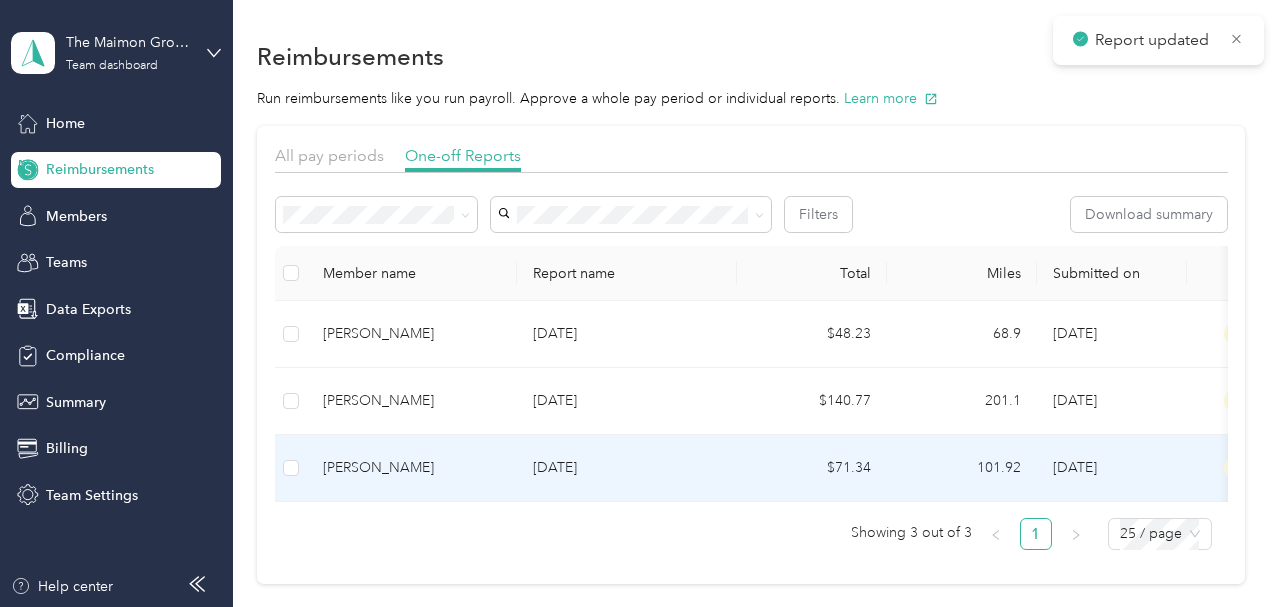 click on "[DATE]" at bounding box center (627, 468) 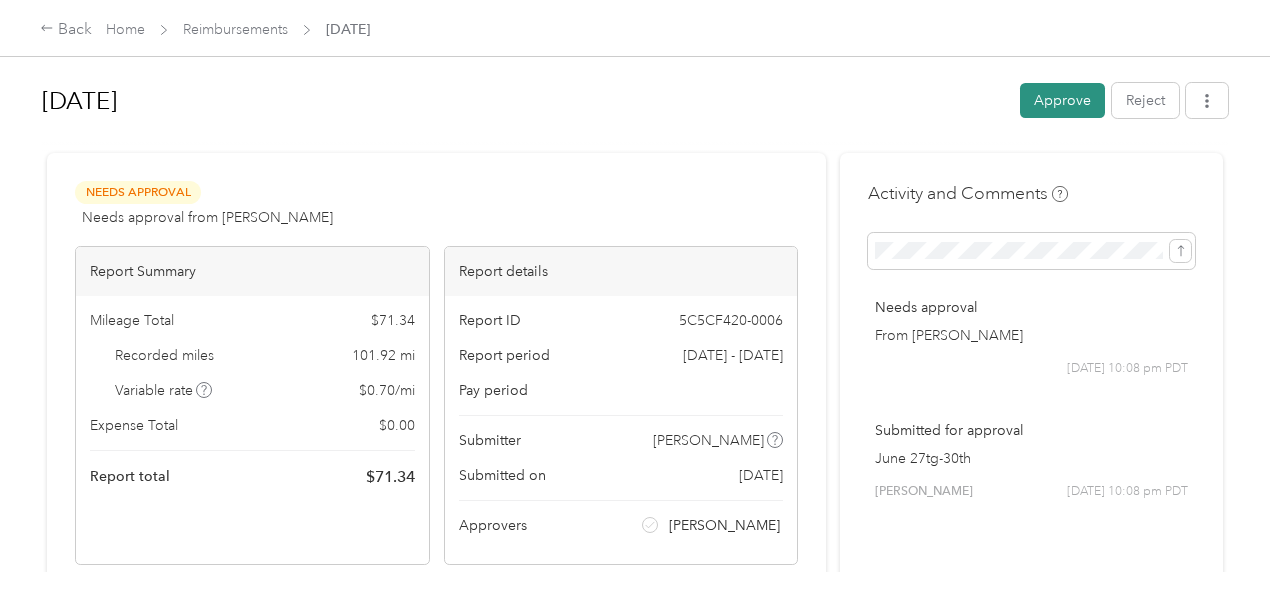click on "Approve" at bounding box center [1062, 100] 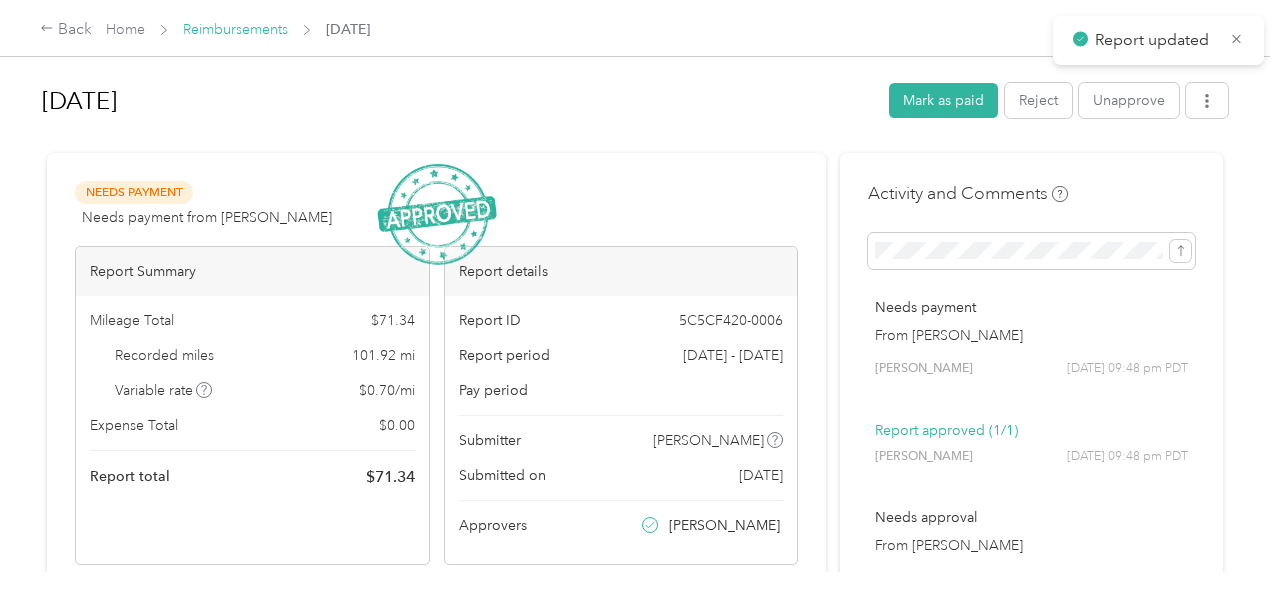 click on "Reimbursements" at bounding box center (235, 29) 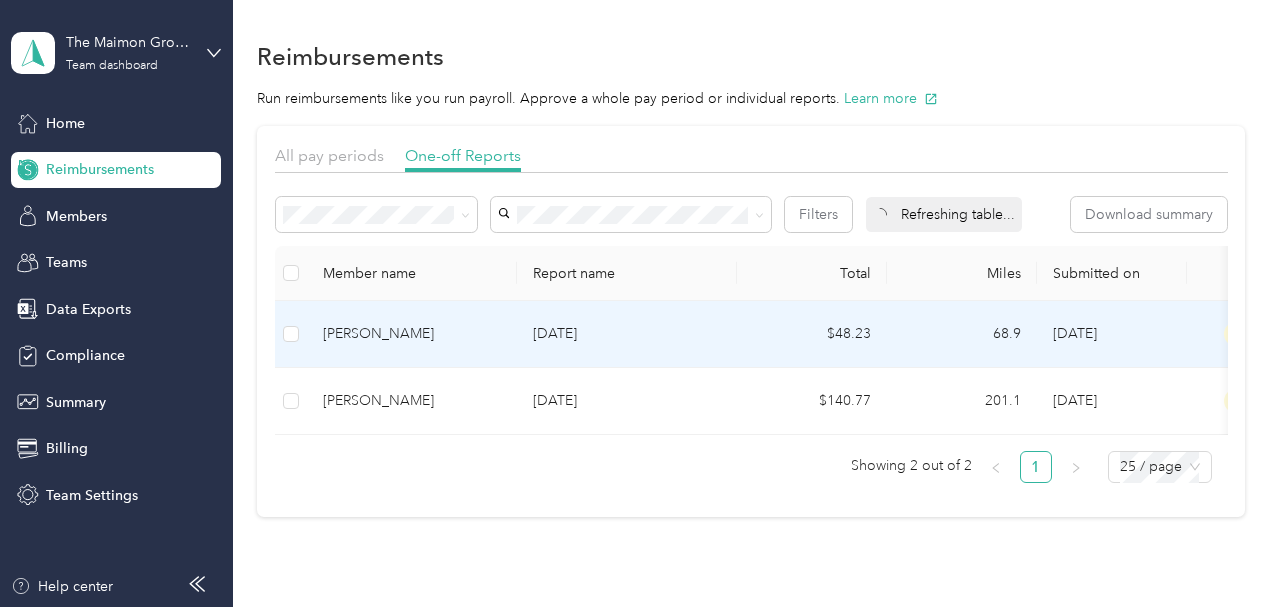 click on "[DATE]" at bounding box center [627, 334] 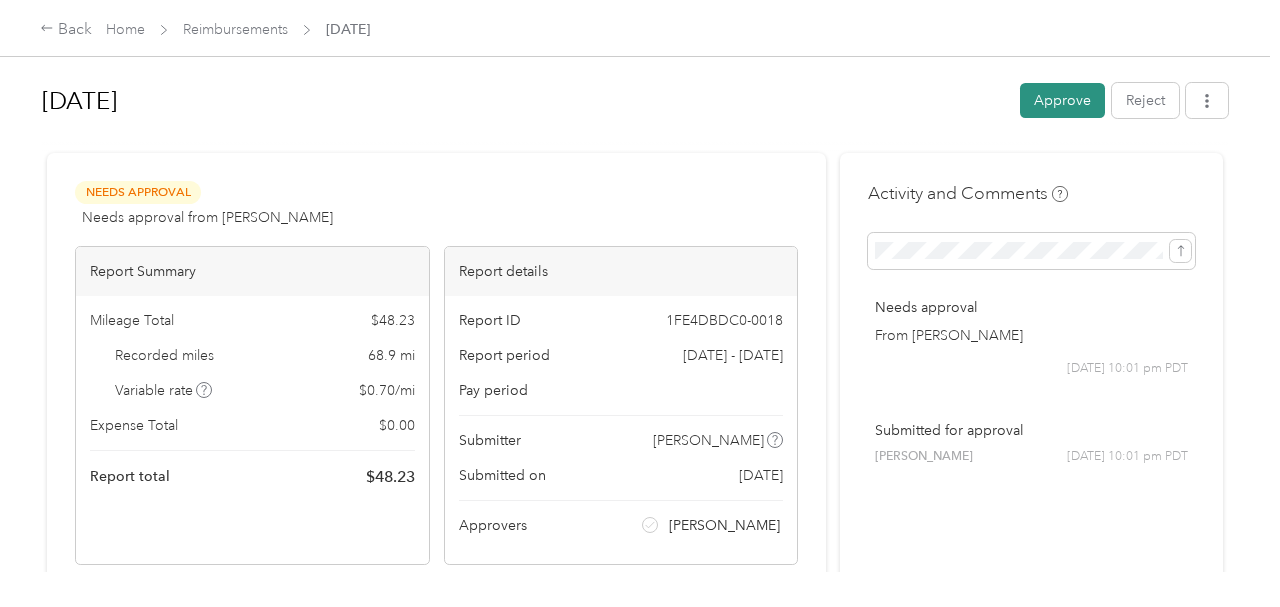 click on "Approve" at bounding box center [1062, 100] 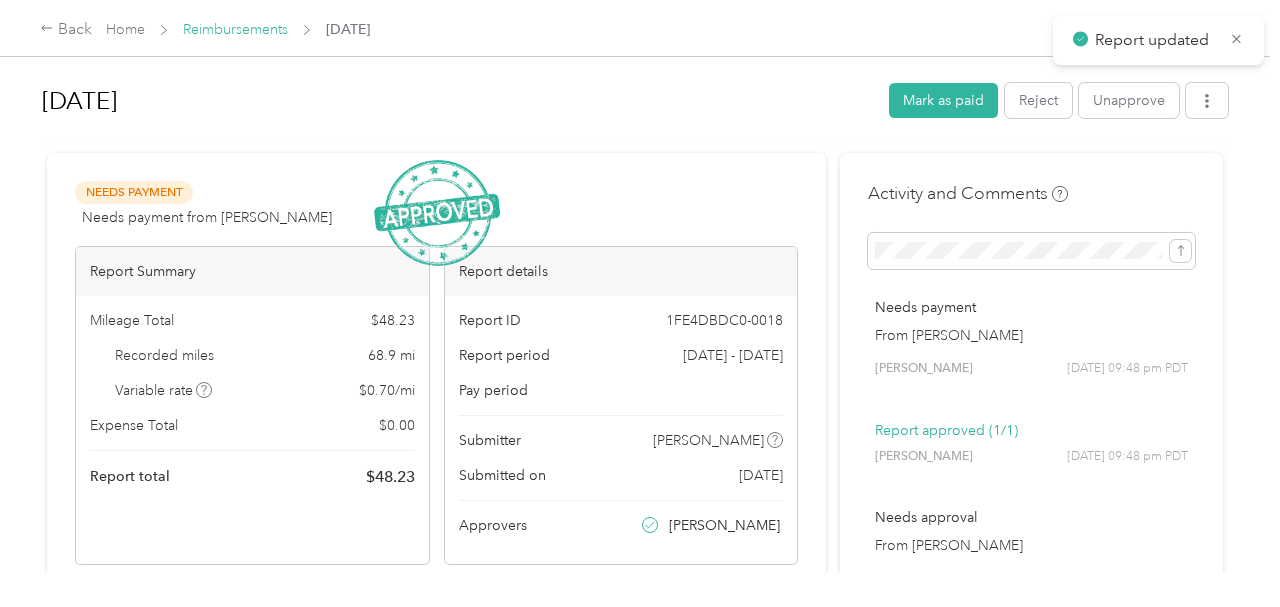 click on "Reimbursements" at bounding box center [235, 29] 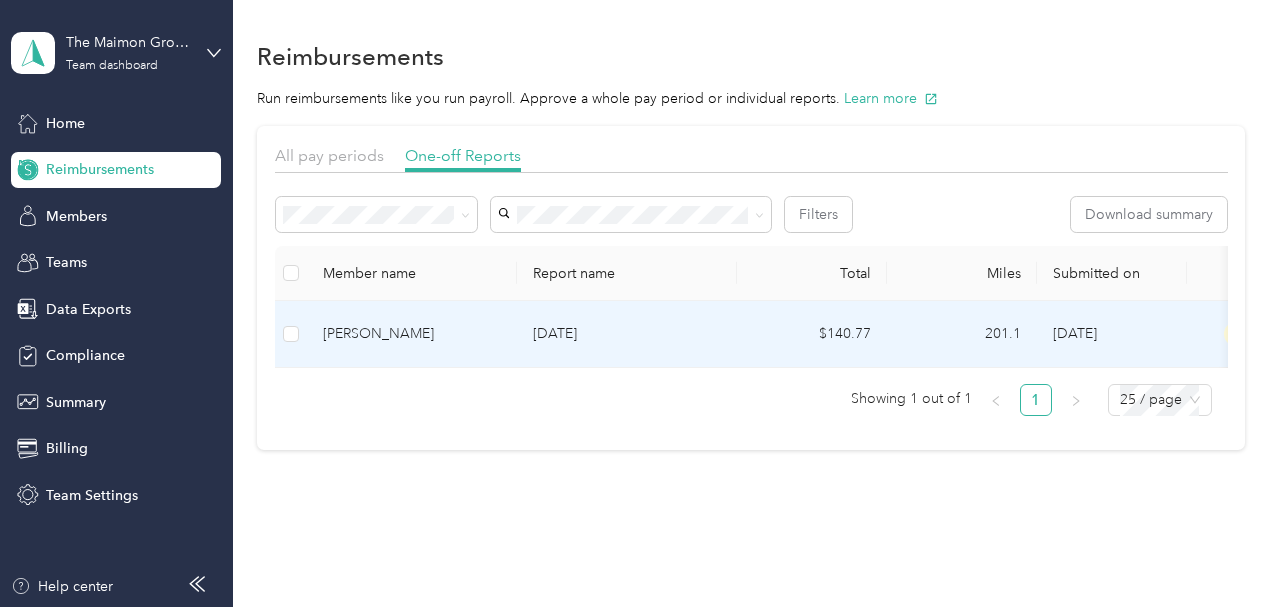 click on "$140.77" at bounding box center (812, 334) 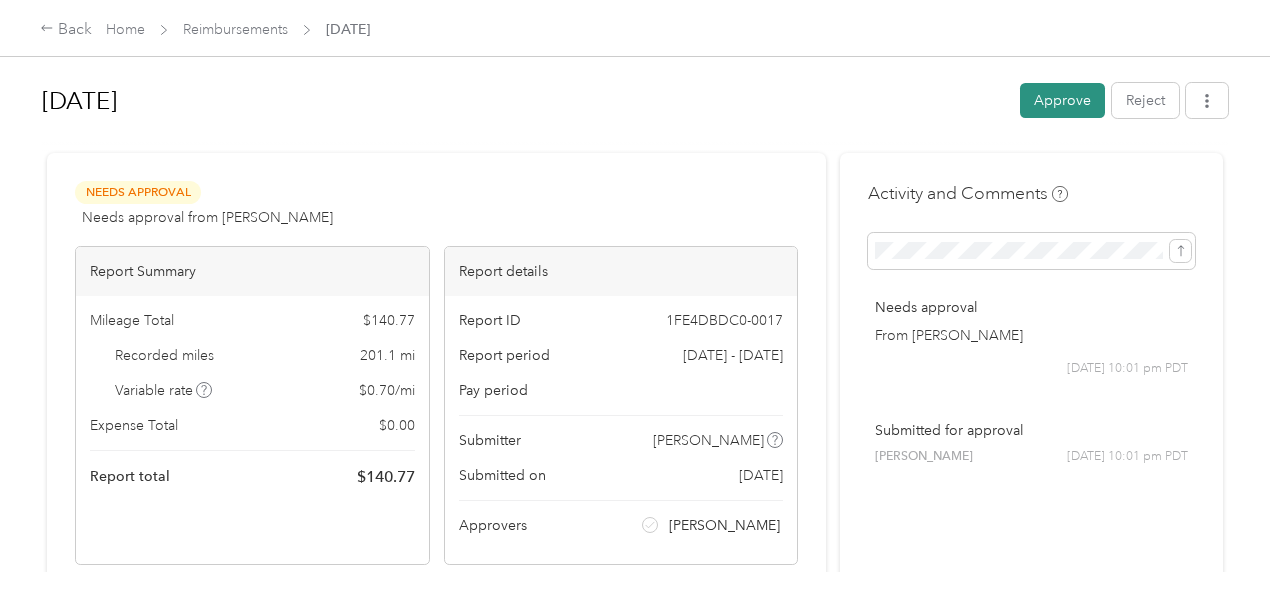 click on "Approve" at bounding box center (1062, 100) 